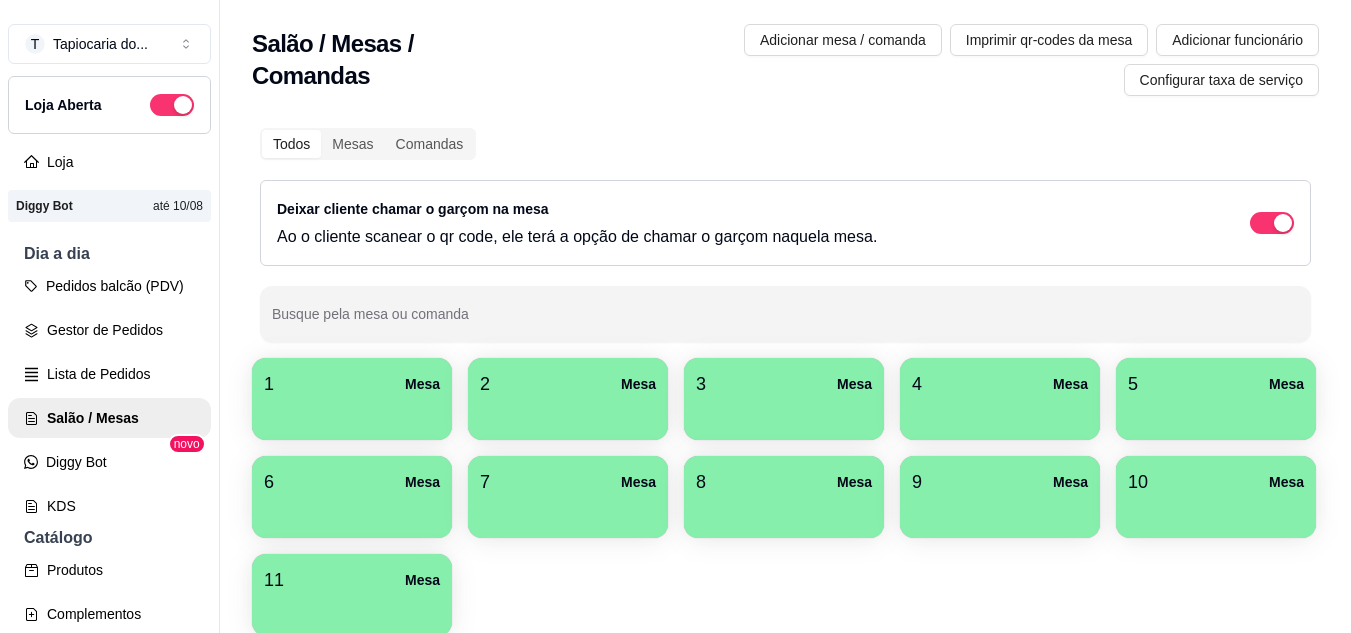 scroll, scrollTop: 0, scrollLeft: 0, axis: both 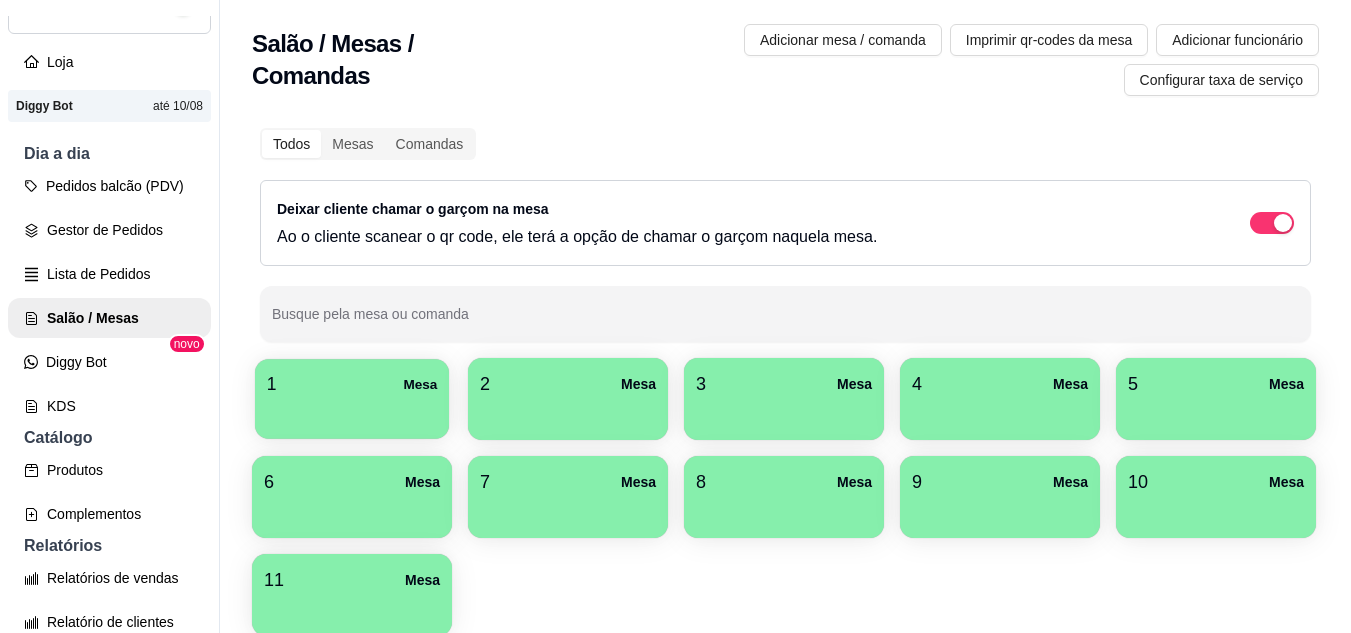 click on "1 Mesa" at bounding box center (352, 399) 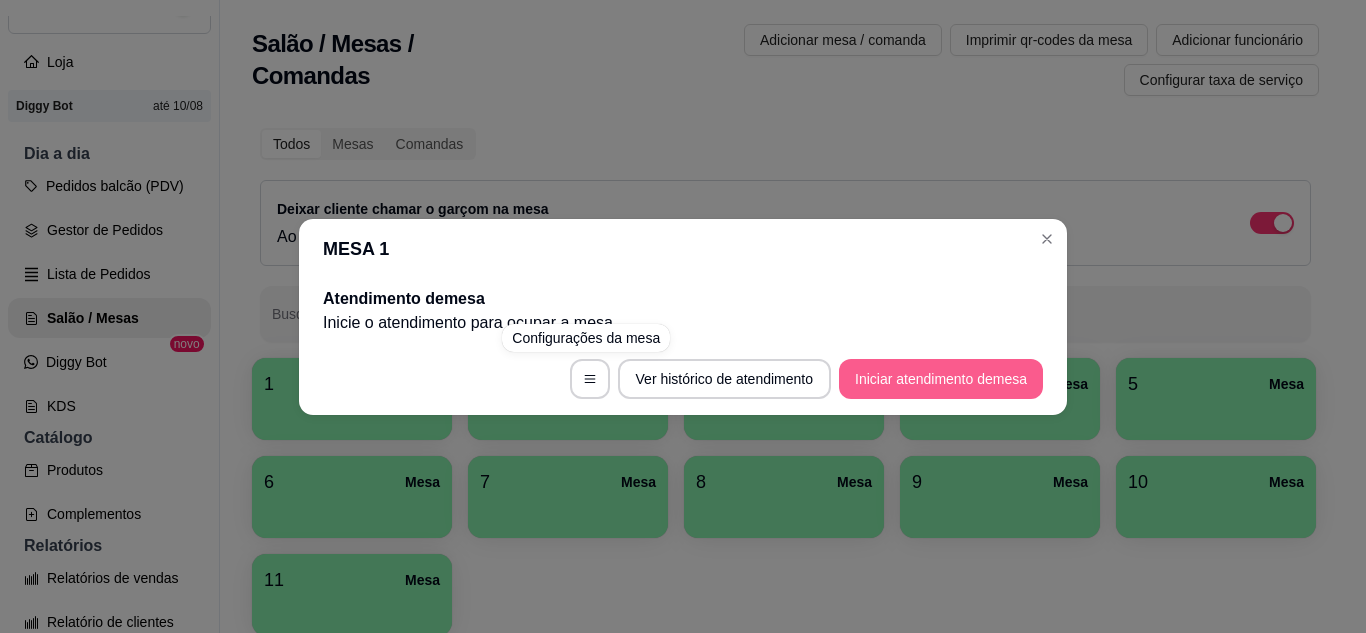click on "Iniciar atendimento de  mesa" at bounding box center (941, 379) 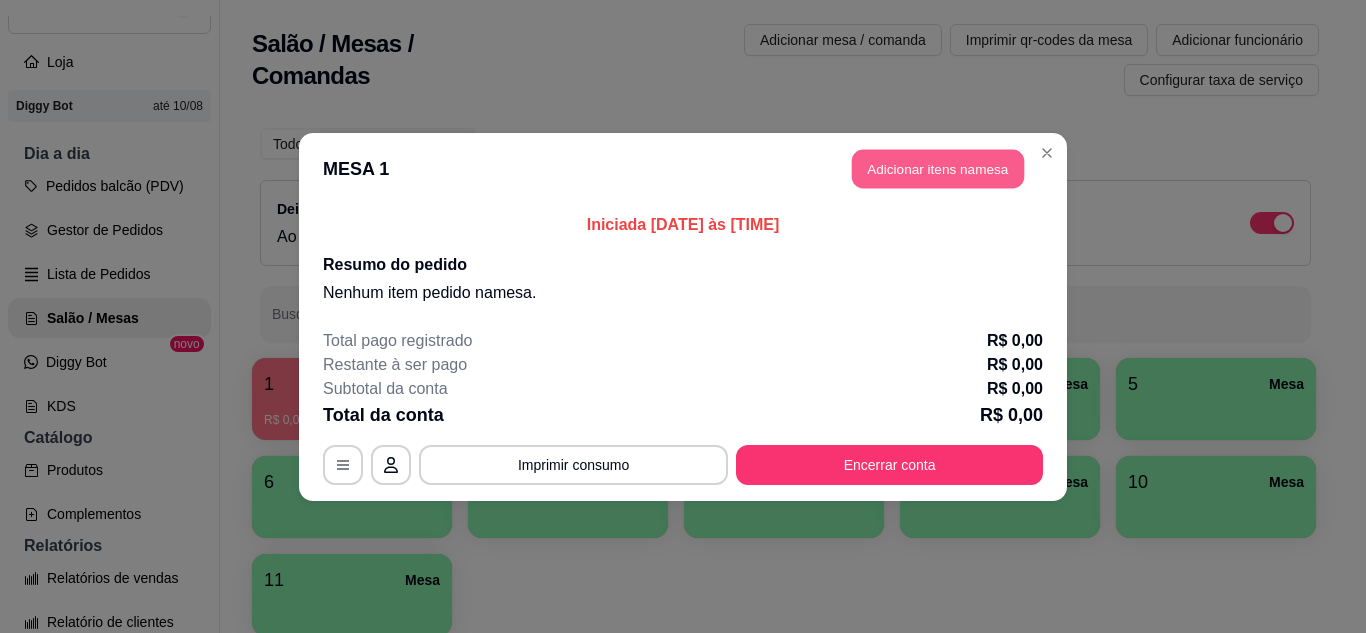 click on "Adicionar itens na  mesa" at bounding box center [938, 168] 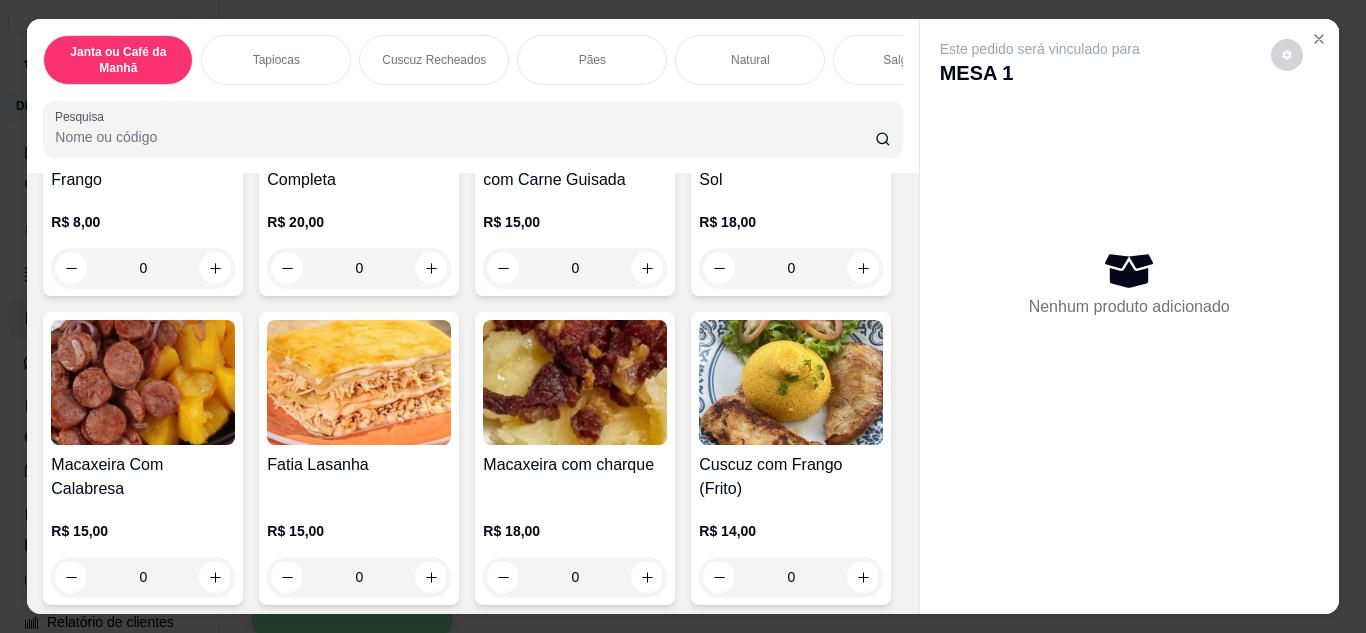 scroll, scrollTop: 0, scrollLeft: 0, axis: both 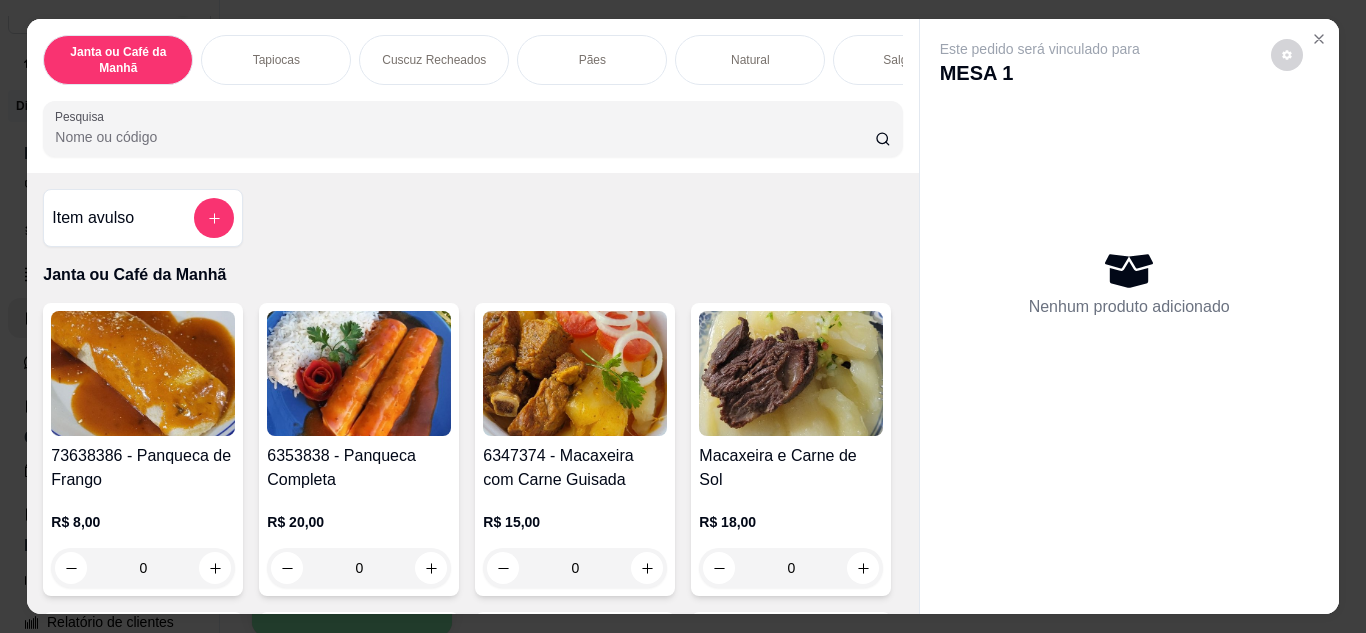 click 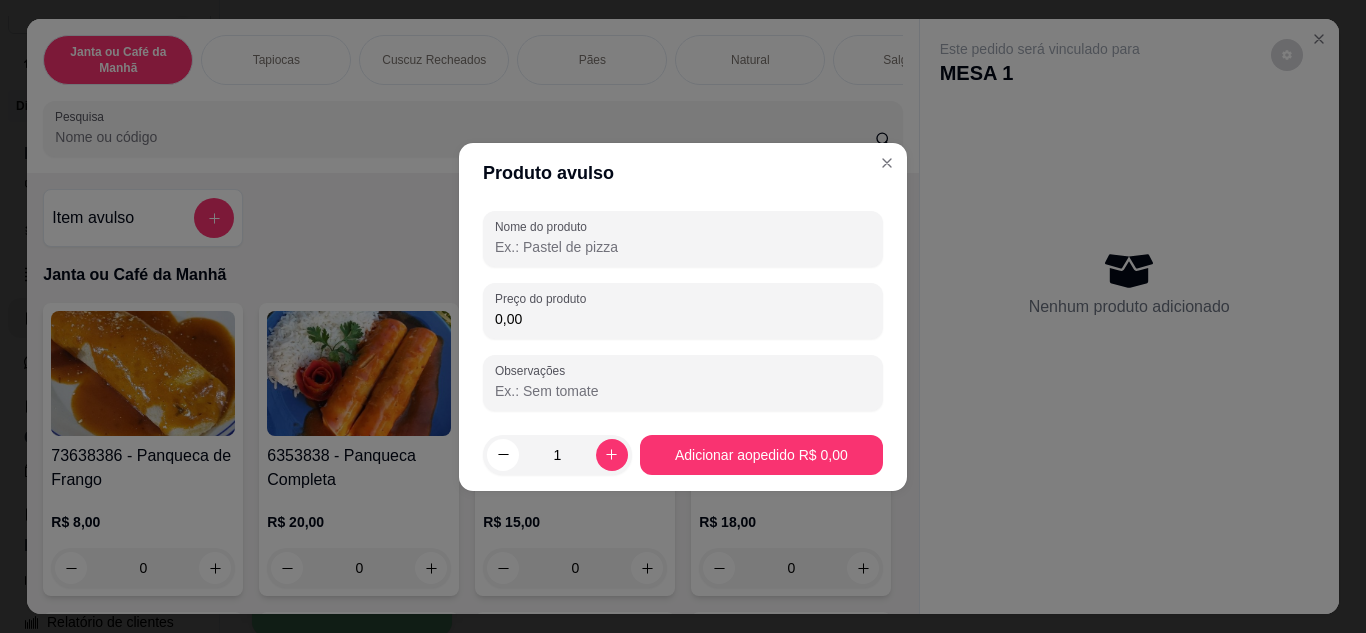 click on "Nome do produto" at bounding box center (683, 247) 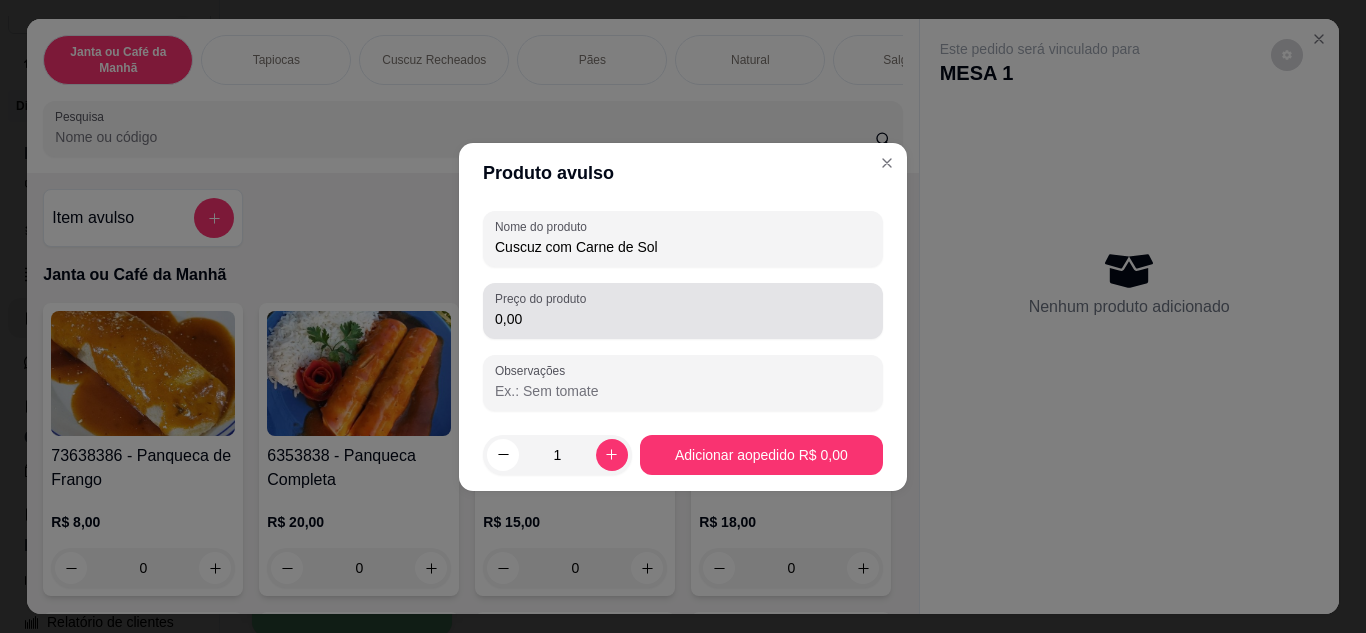 type on "Cuscuz com Carne de Sol" 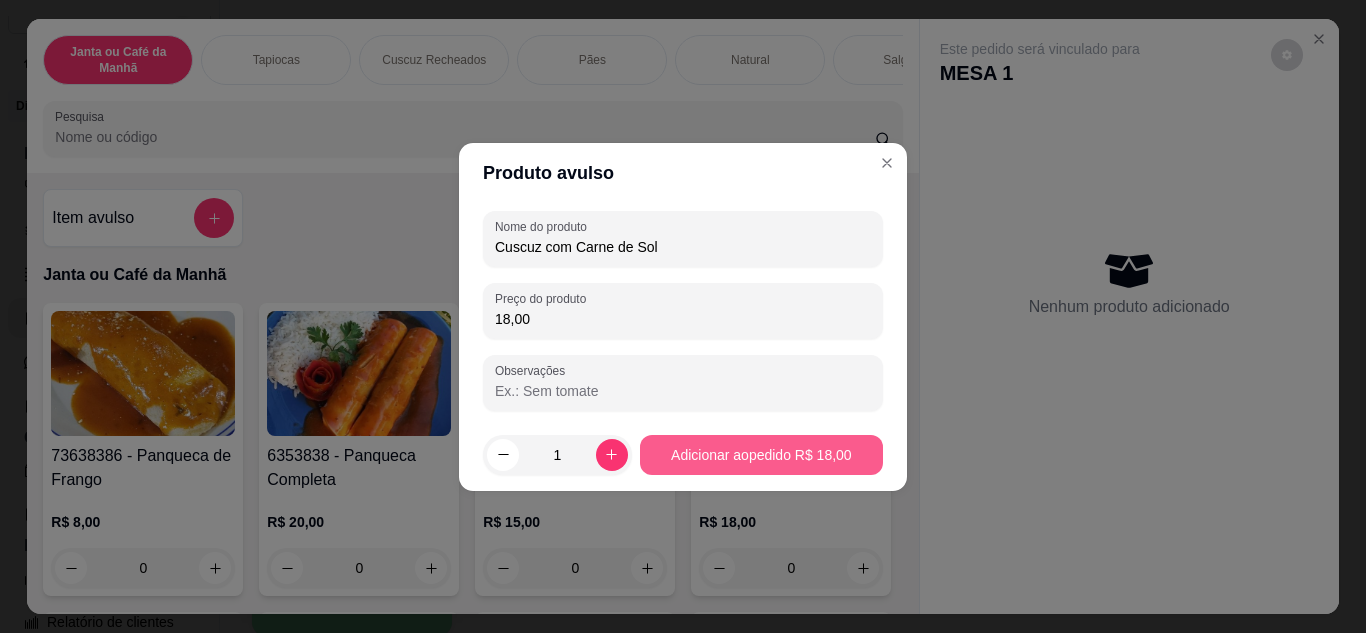 type on "18,00" 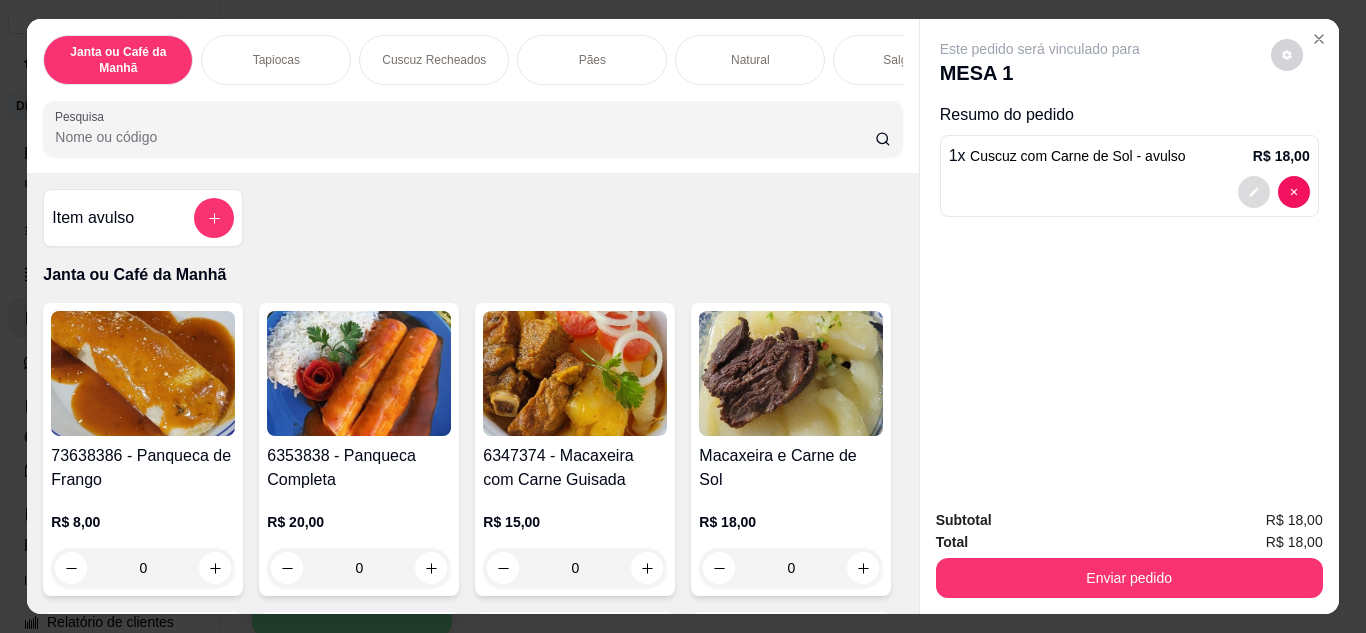 click 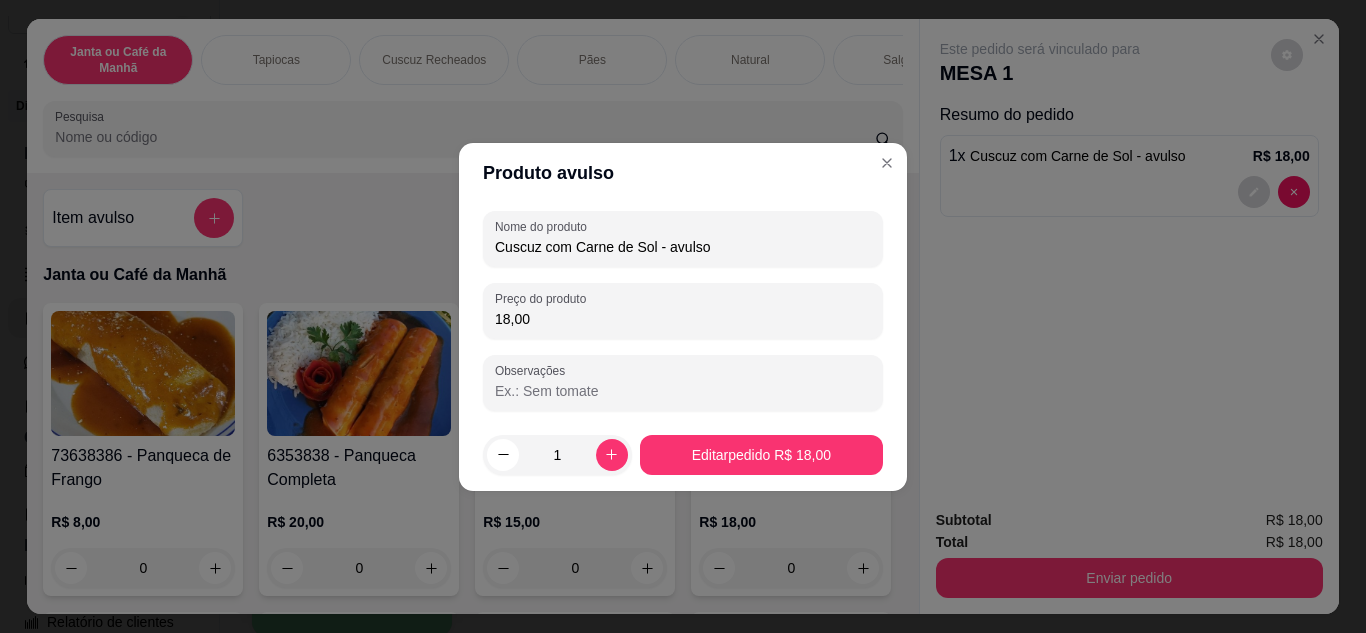 click on "Cuscuz com Carne de Sol - avulso" at bounding box center [683, 247] 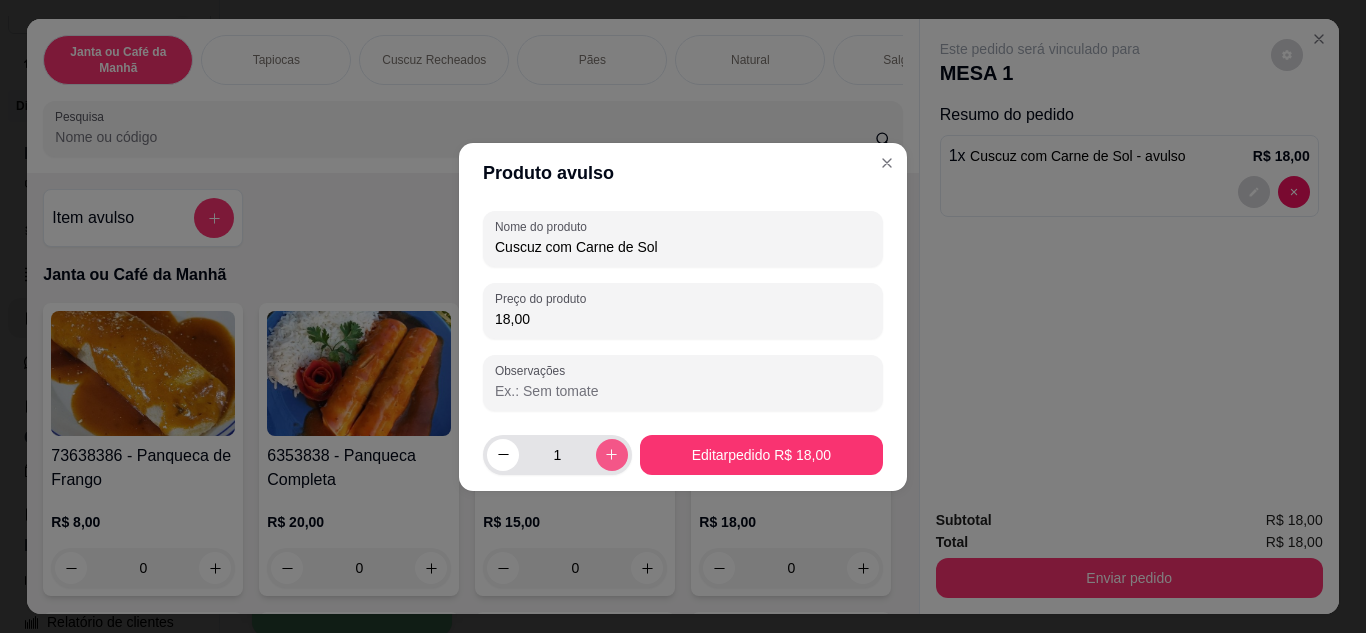 type on "Cuscuz com Carne de Sol" 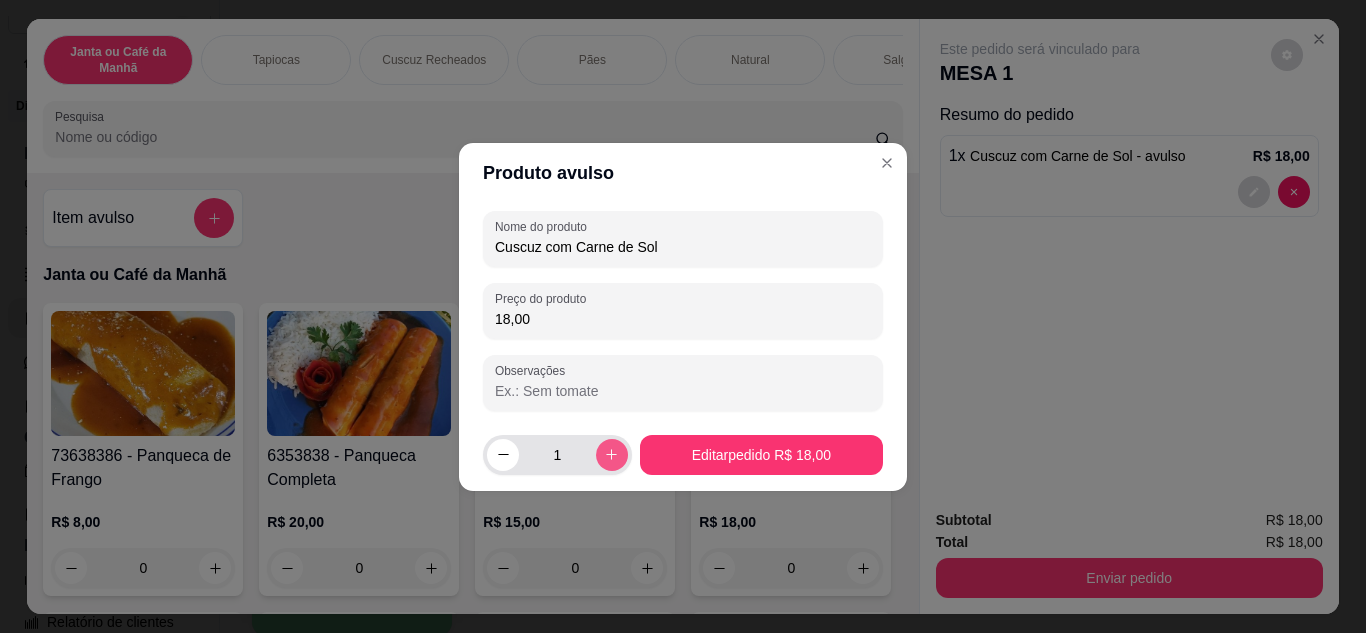 click at bounding box center [612, 455] 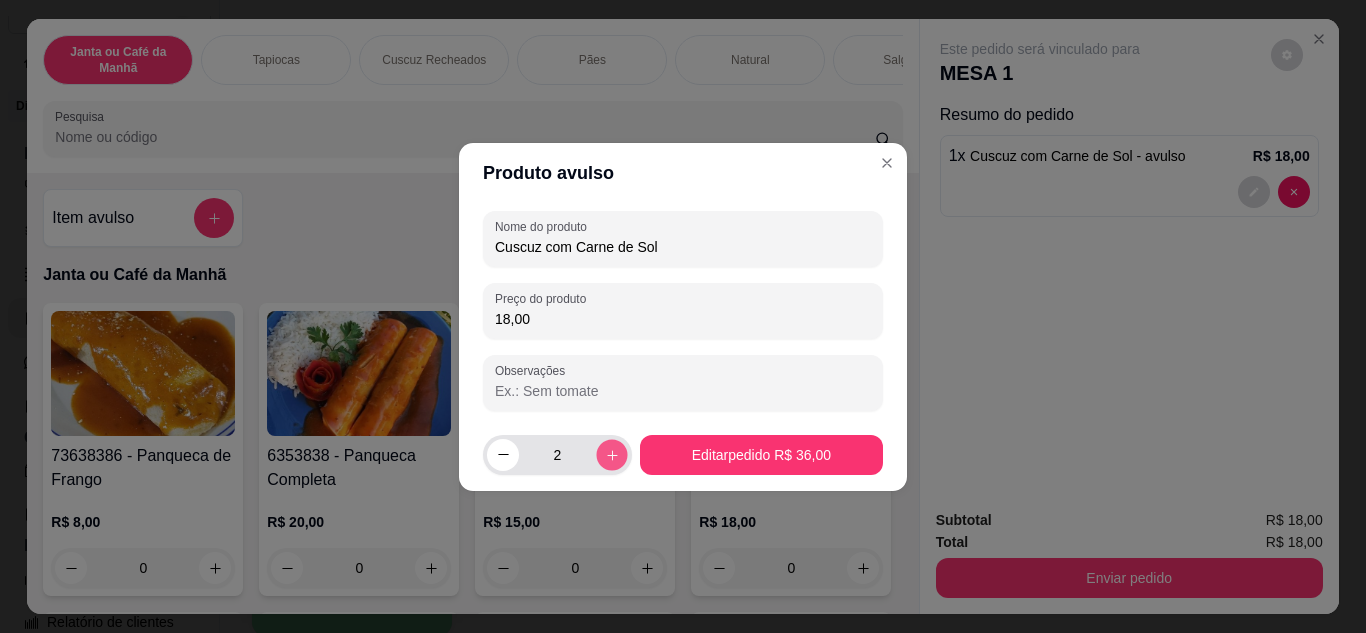 click at bounding box center [611, 454] 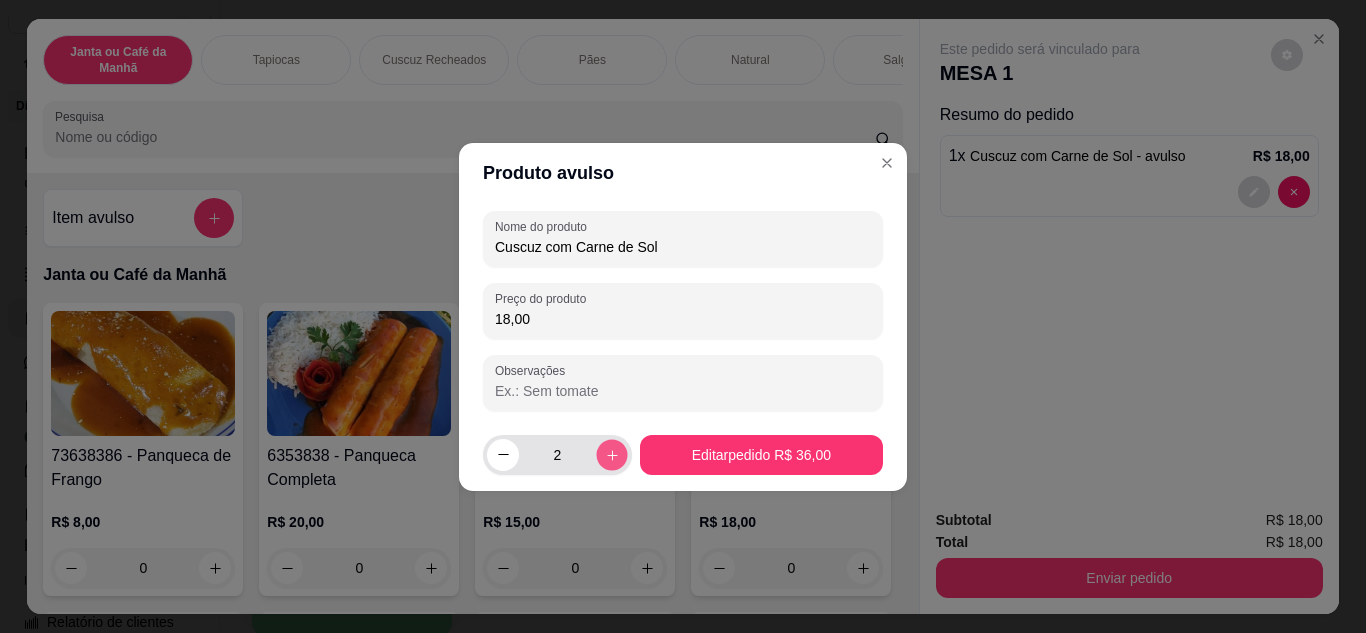 type on "3" 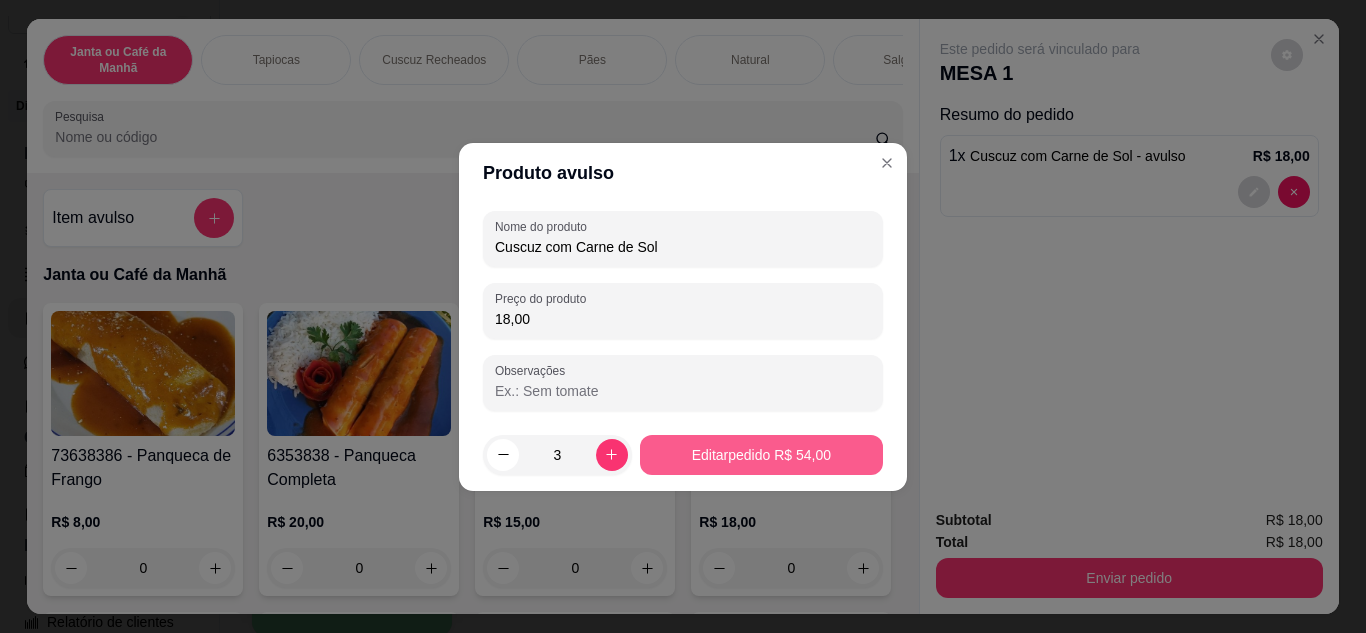click on "3 Editar  pedido   R$ 54,00" at bounding box center (683, 455) 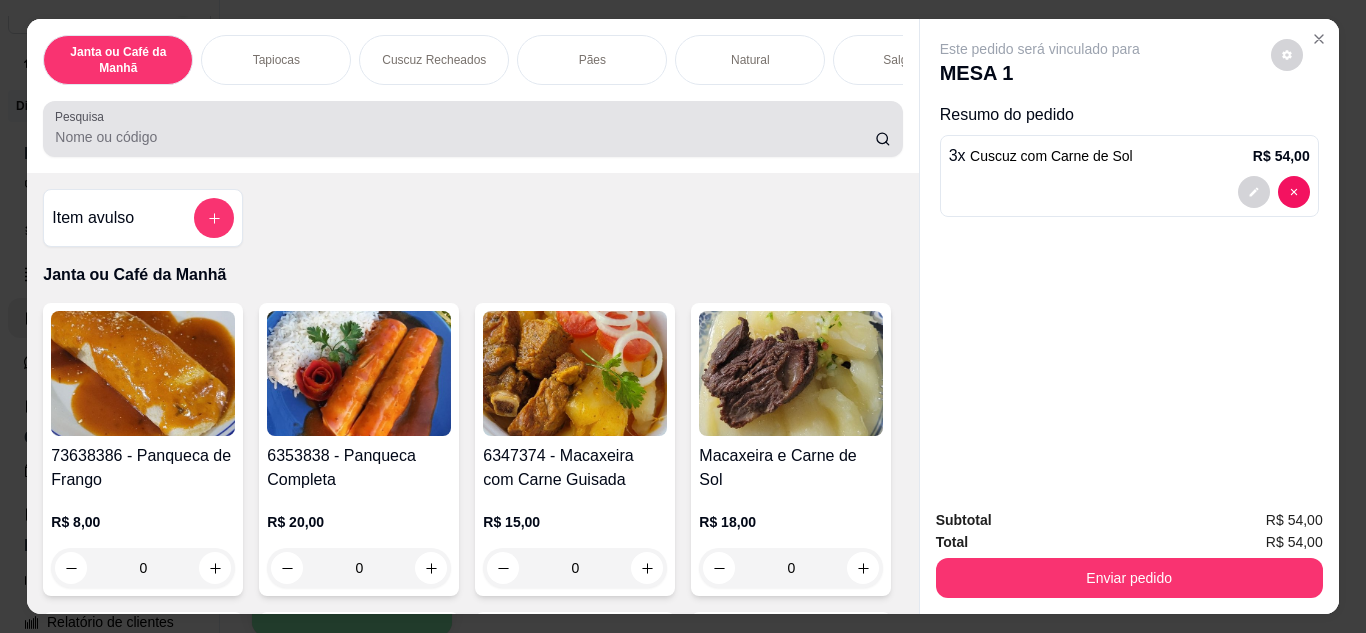 click at bounding box center [472, 129] 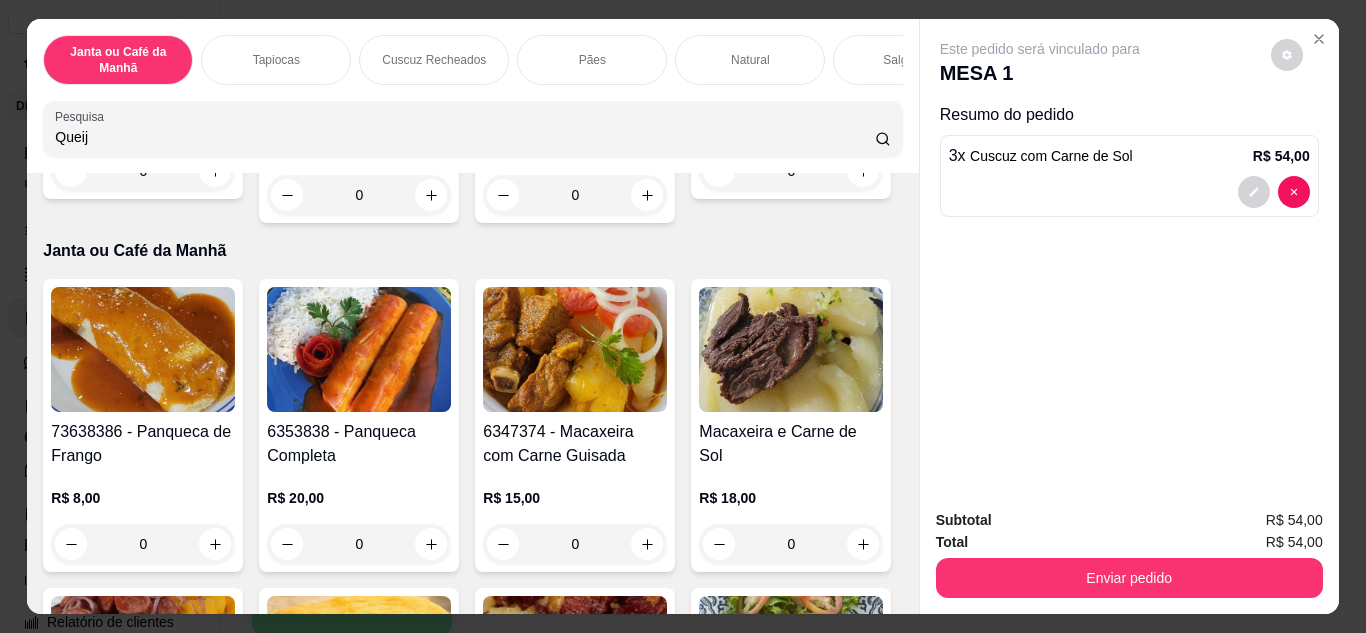scroll, scrollTop: 1700, scrollLeft: 0, axis: vertical 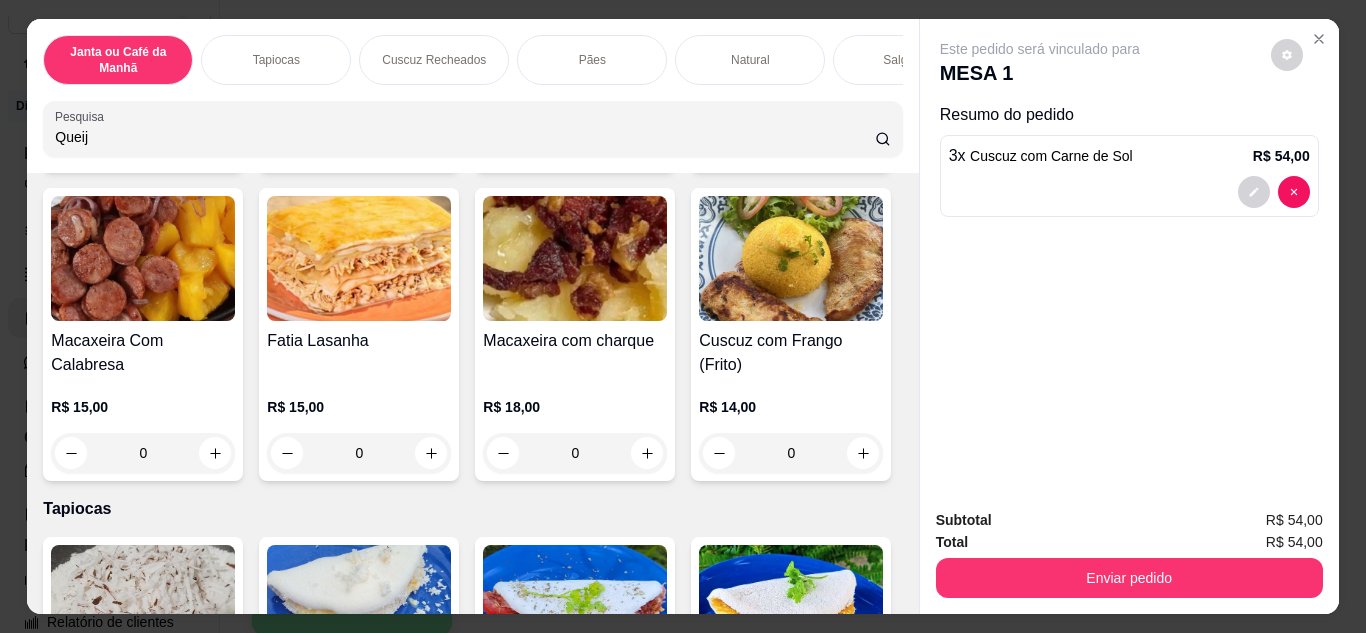 type on "Queij" 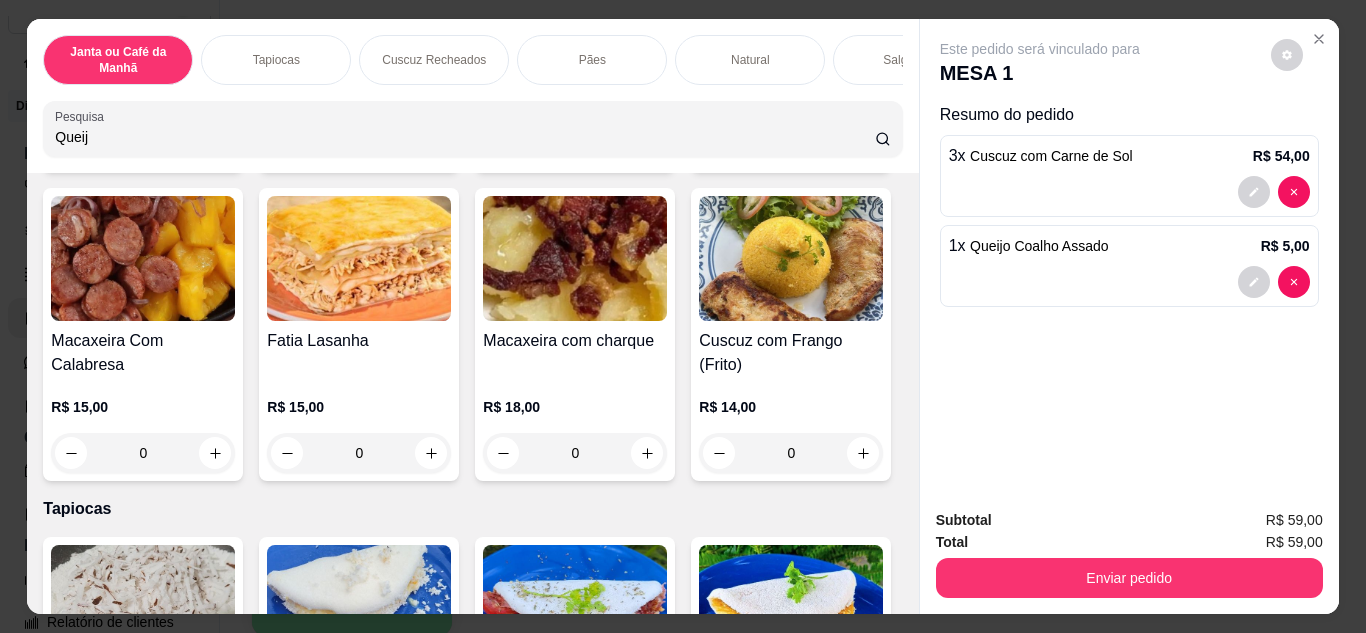 scroll, scrollTop: 1701, scrollLeft: 0, axis: vertical 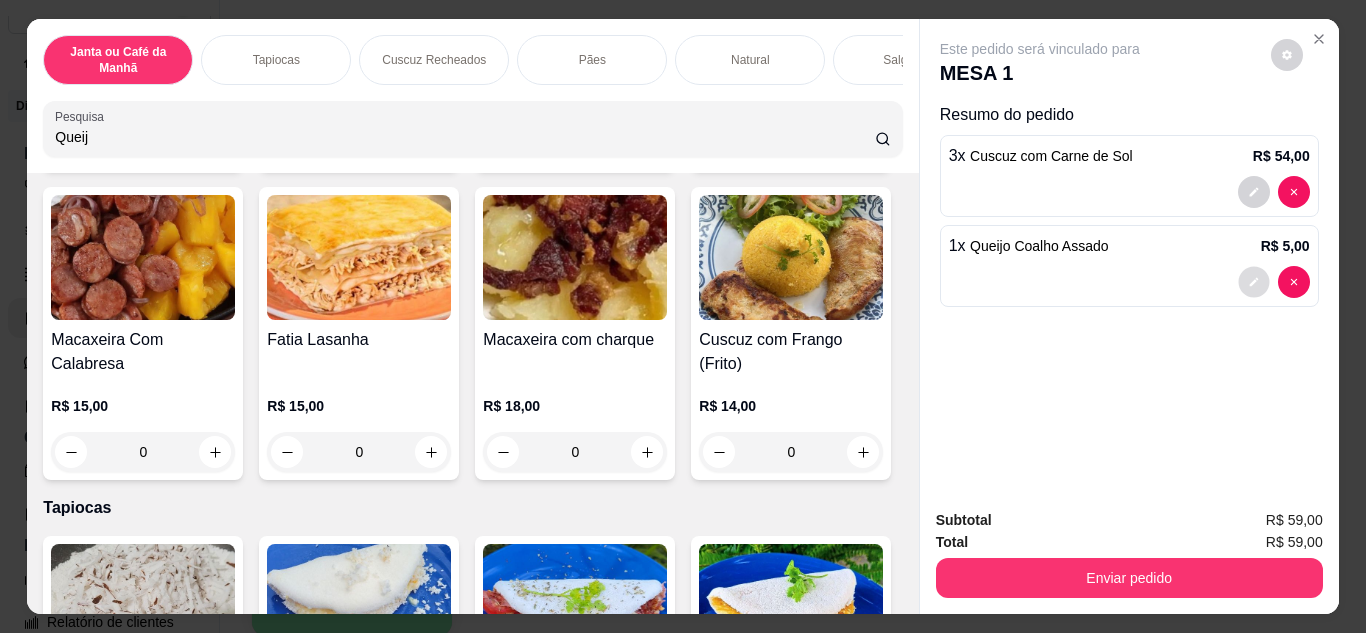 click 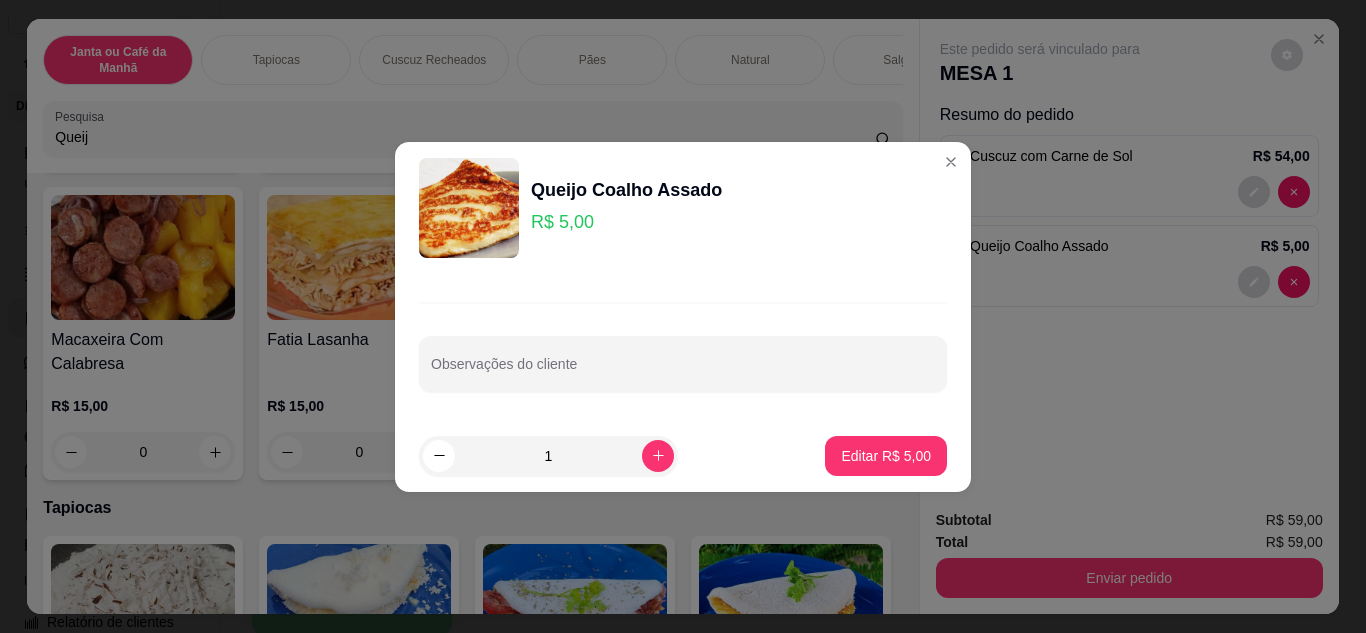 drag, startPoint x: 592, startPoint y: 223, endPoint x: 648, endPoint y: 224, distance: 56.008926 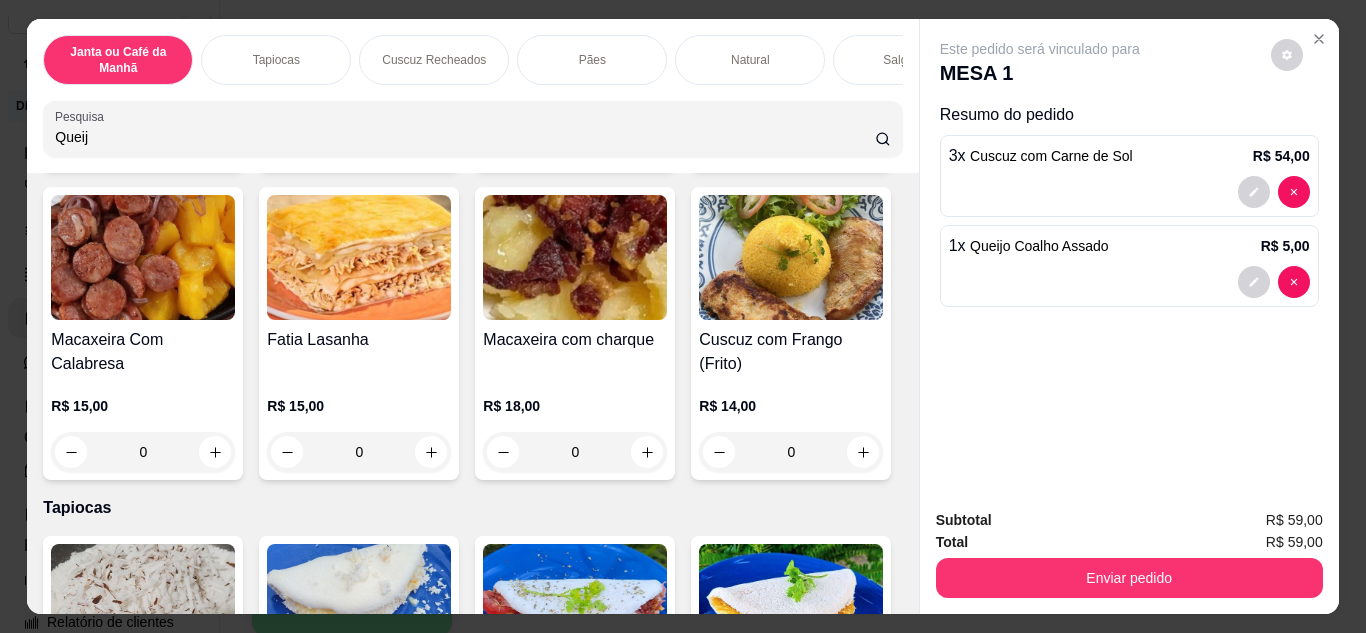 click on "Janta ou Café da Manhã  Tapiocas Cuscuz Recheados Pães  Natural Salgados Tapiocas Doces Bebidas Sucos Sopas  Hambúrguer  Café  Crepioca Adcionais Bolos Pesquisa Queij Item avulso Resultado da pesquisa 5743887 - Tapioca Coco e Queijo    R$ 8,00 0 Tapioca Frango com Queijo   R$ 10,00 0 Tapioca Charque e Queijo   R$ 12,00 0 75210980 - Tapioca Carne de Sol Com Queijo   R$ 10,00 0 Tapioca com Queijo Coalho   R$ 8,00 0 Tapioca ovo e Queijo    R$ 9,00 0 Tapioca Calabresa Com Queijo   R$ 10,00 0 Tapioca de Calabresa, Frango e Queijo   R$ 13,00 0 445678 - Cuscuz Charque e Queijo Recheado (P)   R$ 14,00 0 Cuscuz Frango e Queijo Recheado (P)   R$ 14,00 0 Pão Com Queijo    R$ 6,00 0 Pastel de Queijo    R$ 8,00 0 Pastel de Sol e Queijo   R$ 12,00 0 Queijo e Goiabada  - Romeu e Julieta   R$ 12,00 0 Crepioca de Frango e Queijo   R$ 13,00 0 Queijo Coalho Assado    R$ 5,00 1 Janta ou Café da Manhã  73638386 - Panqueca de Frango   R$ 8,00 0 6353838 - Panqueca Completa   R$ 20,00 0   R$ 15,00 0   0" at bounding box center [683, 316] 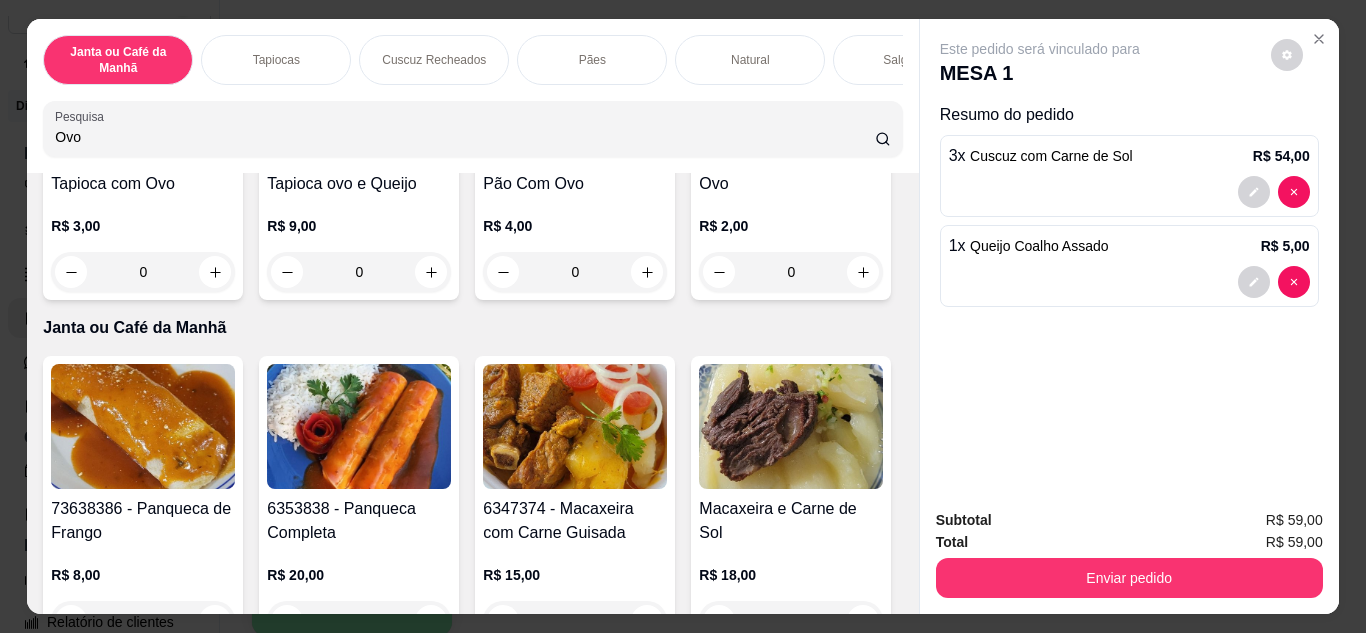 scroll, scrollTop: 300, scrollLeft: 0, axis: vertical 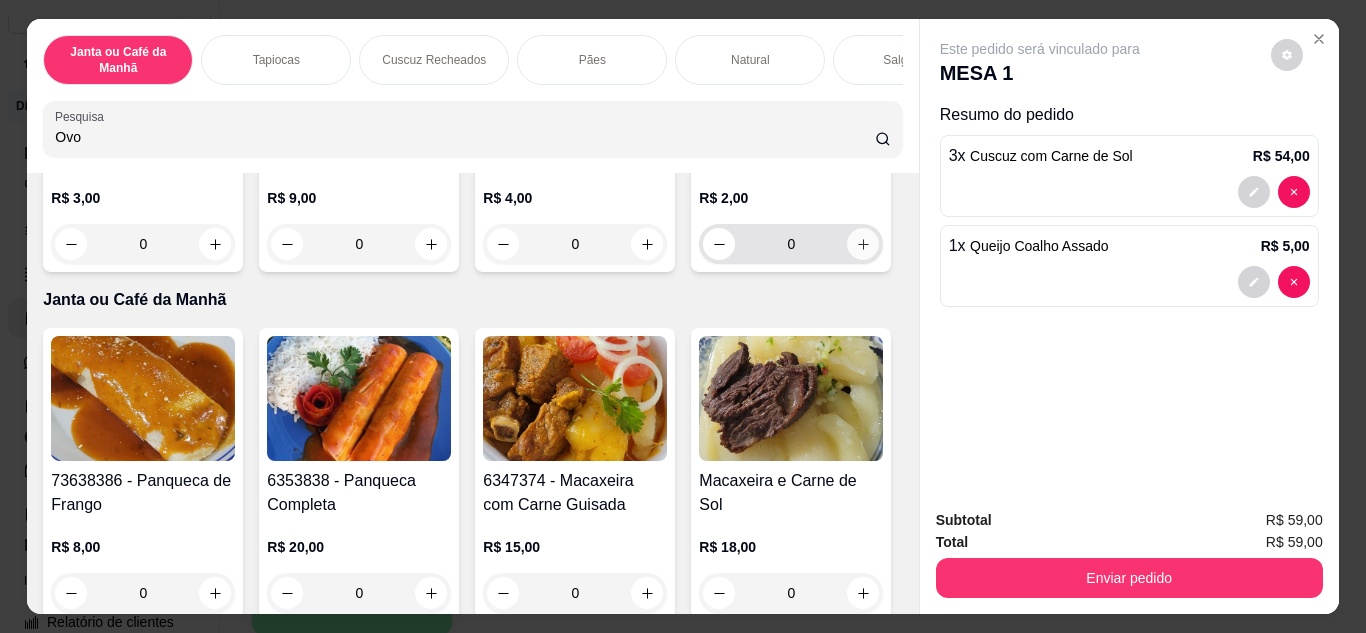 type on "Ovo" 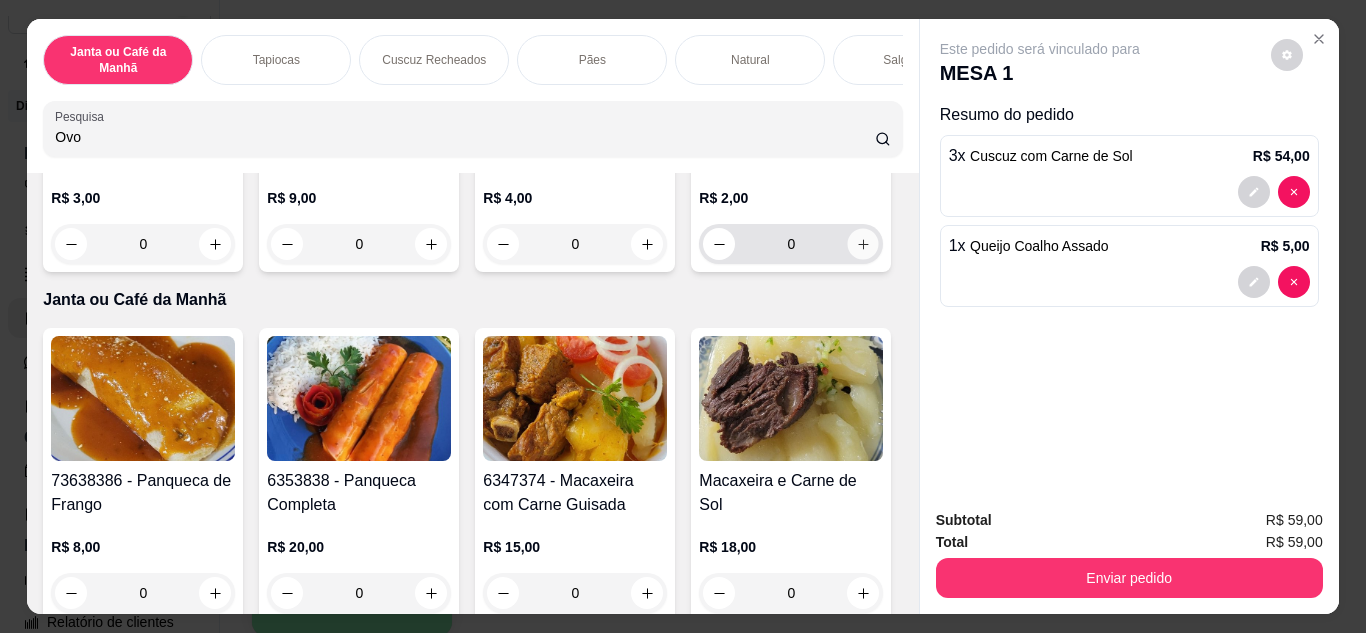click at bounding box center (863, 243) 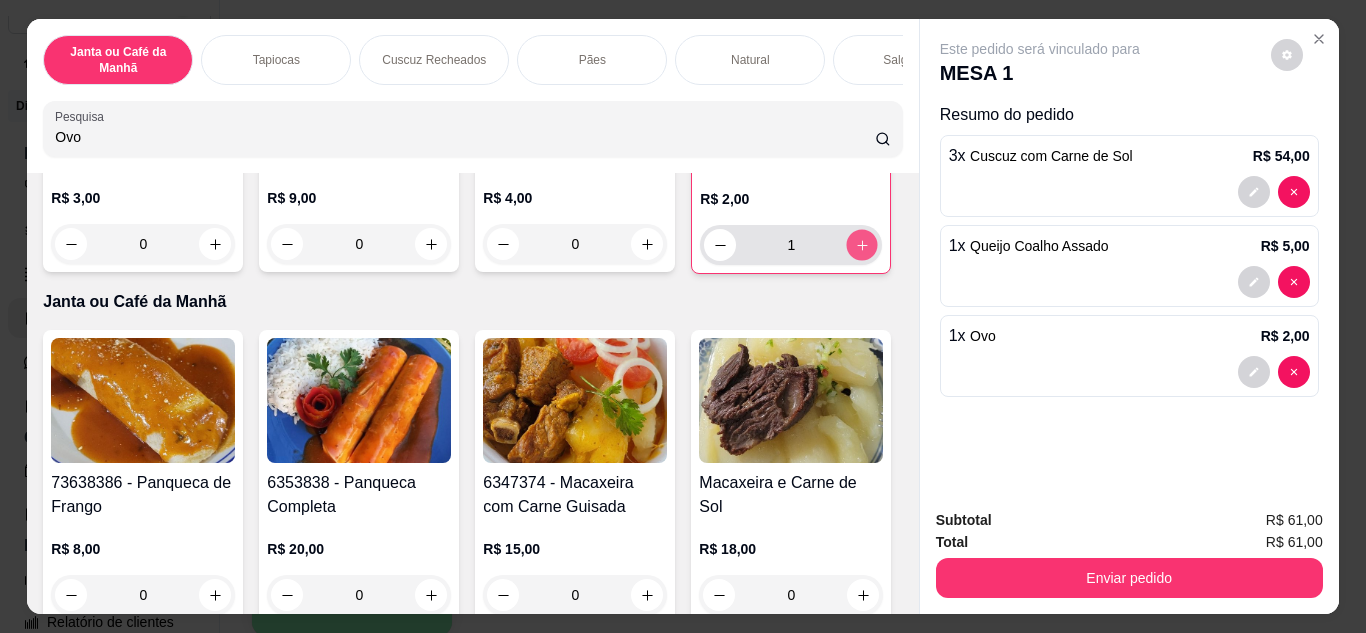 click at bounding box center (862, 244) 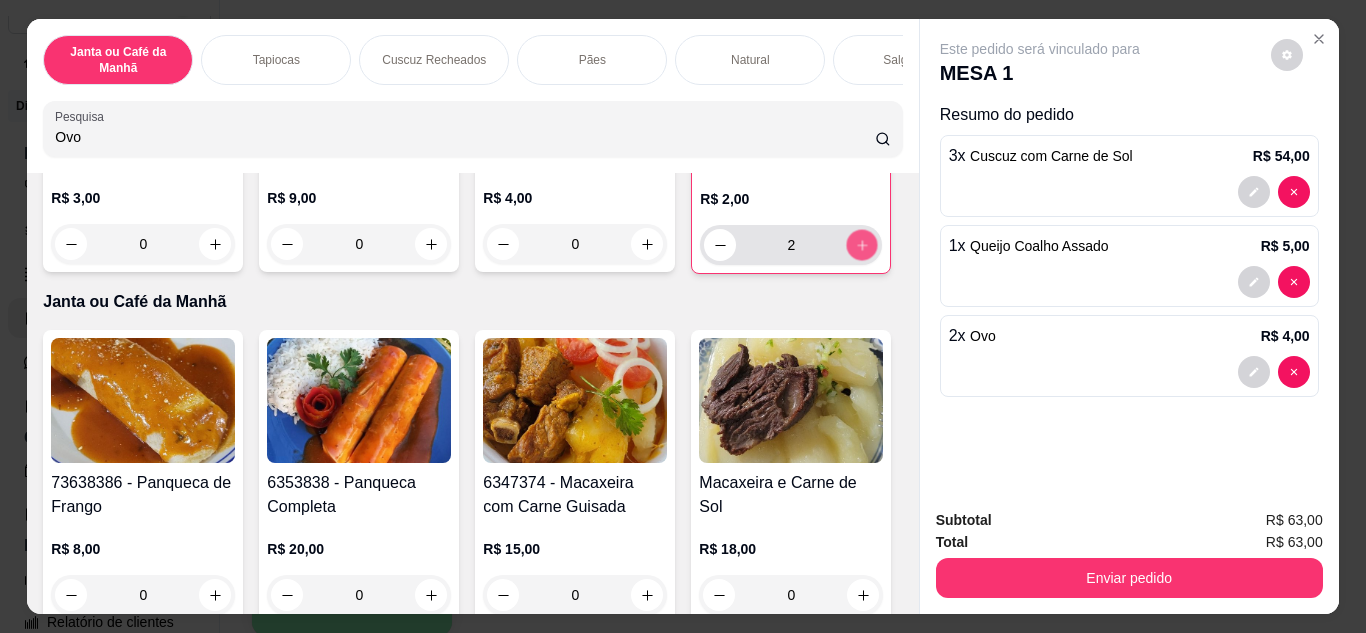 click at bounding box center (862, 244) 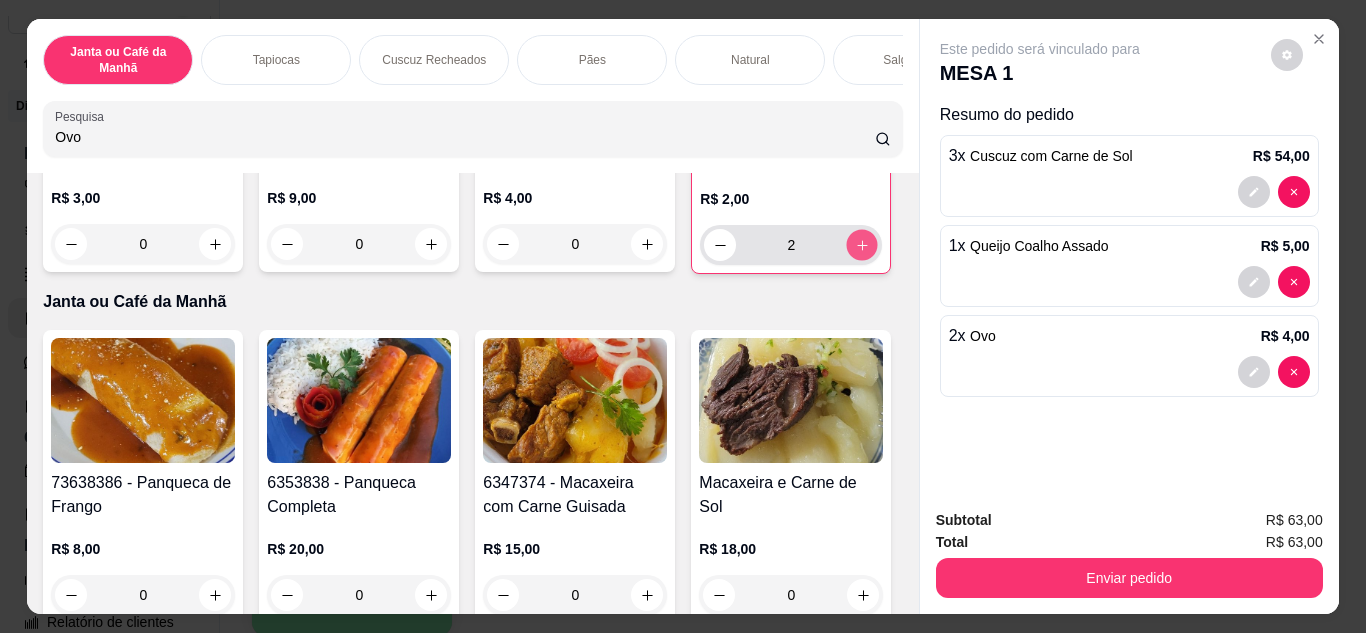 type on "3" 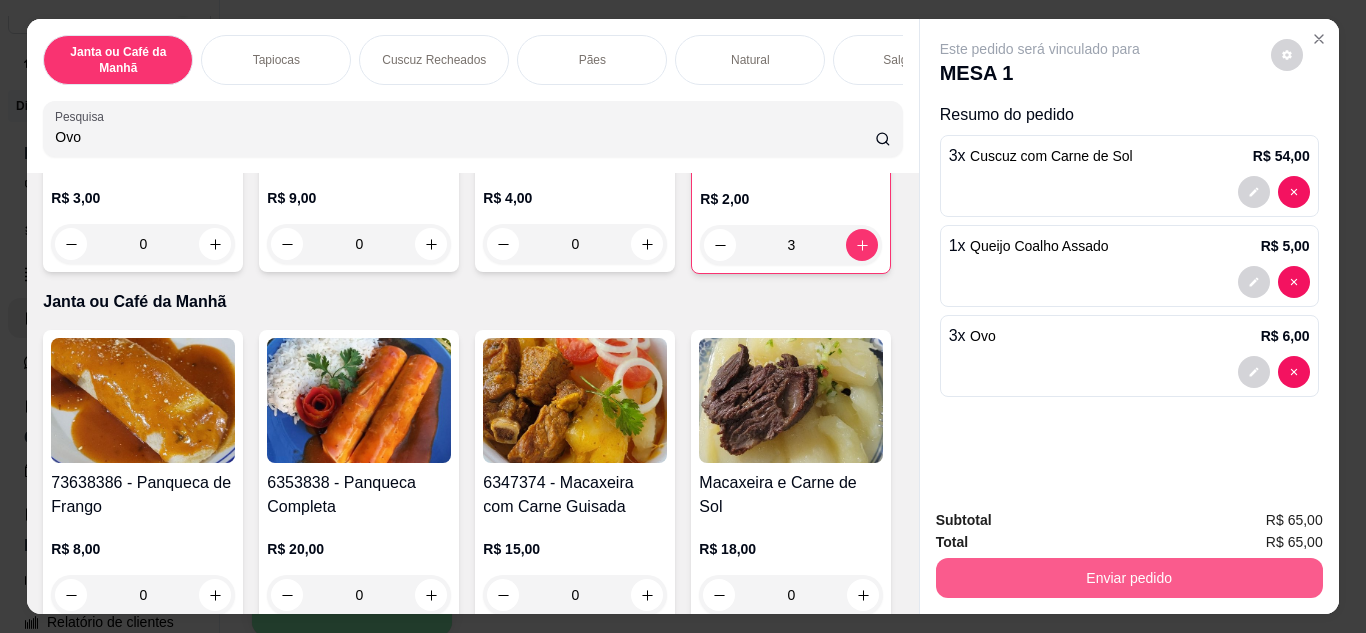 click on "Enviar pedido" at bounding box center [1129, 578] 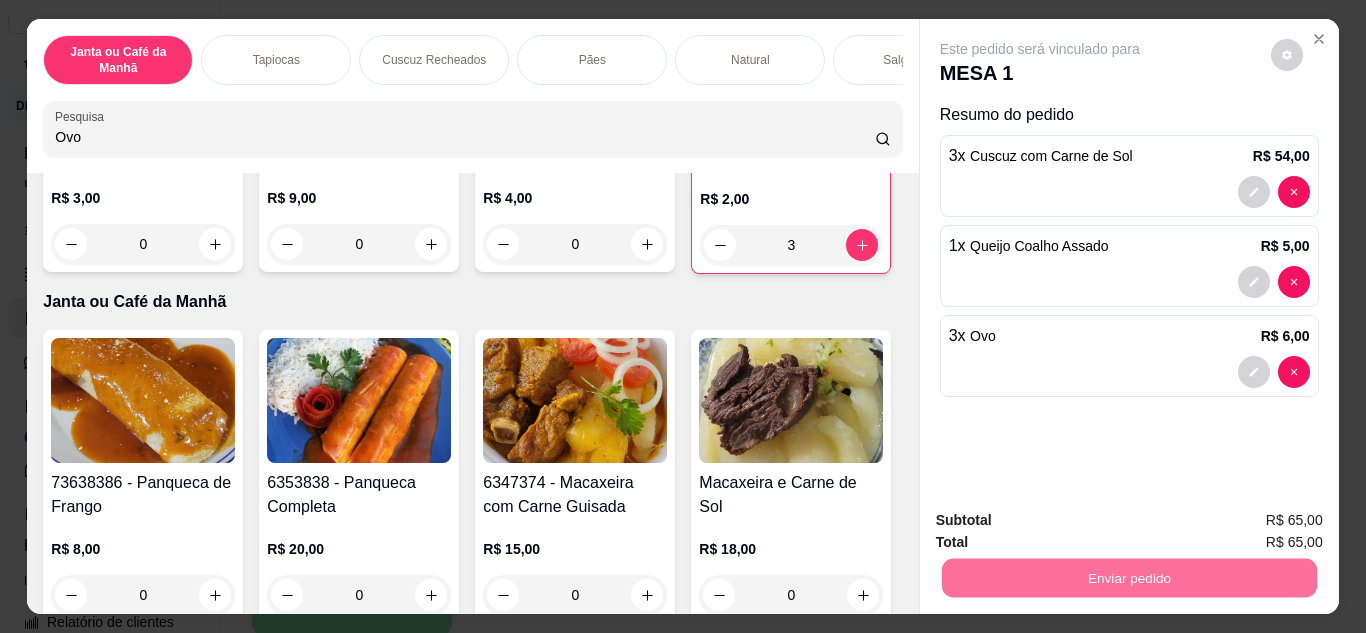 click on "Tapioca com Ovo   R$ 3,00 0 Tapioca ovo e Queijo    R$ 9,00 0 Pão Com Ovo   R$ 4,00 0 Ovo    R$ 2,00 3" at bounding box center [472, 138] 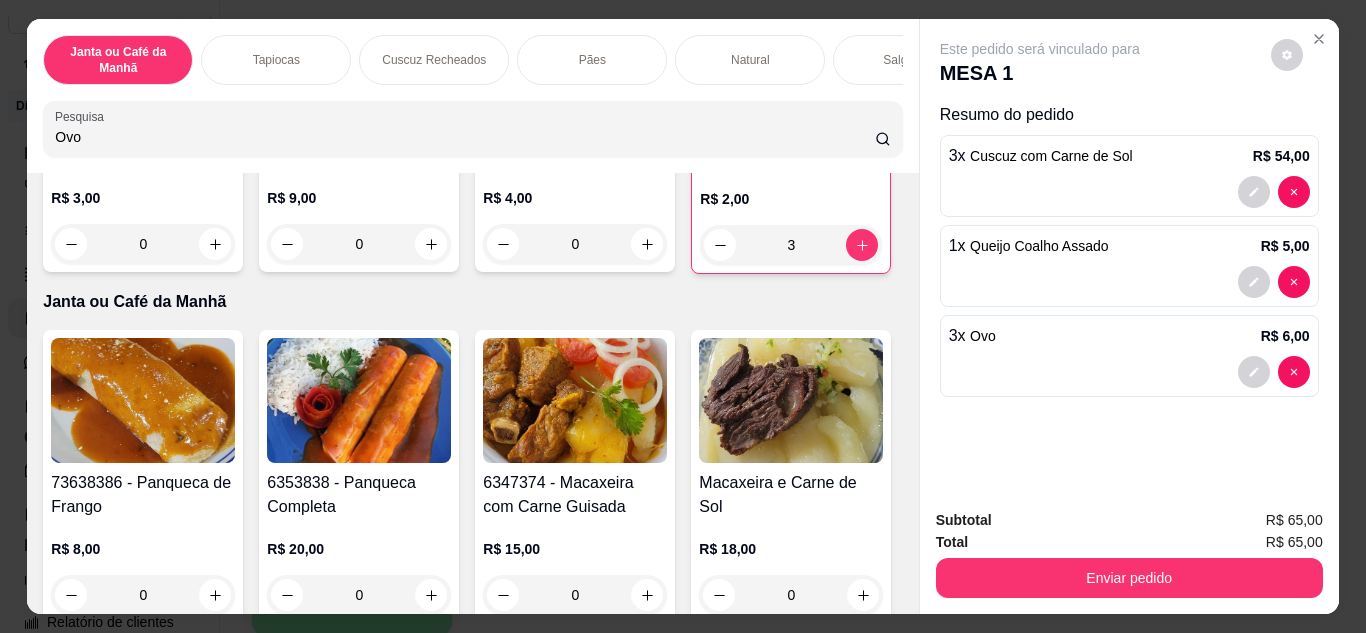 drag, startPoint x: 431, startPoint y: 149, endPoint x: 0, endPoint y: 157, distance: 431.07425 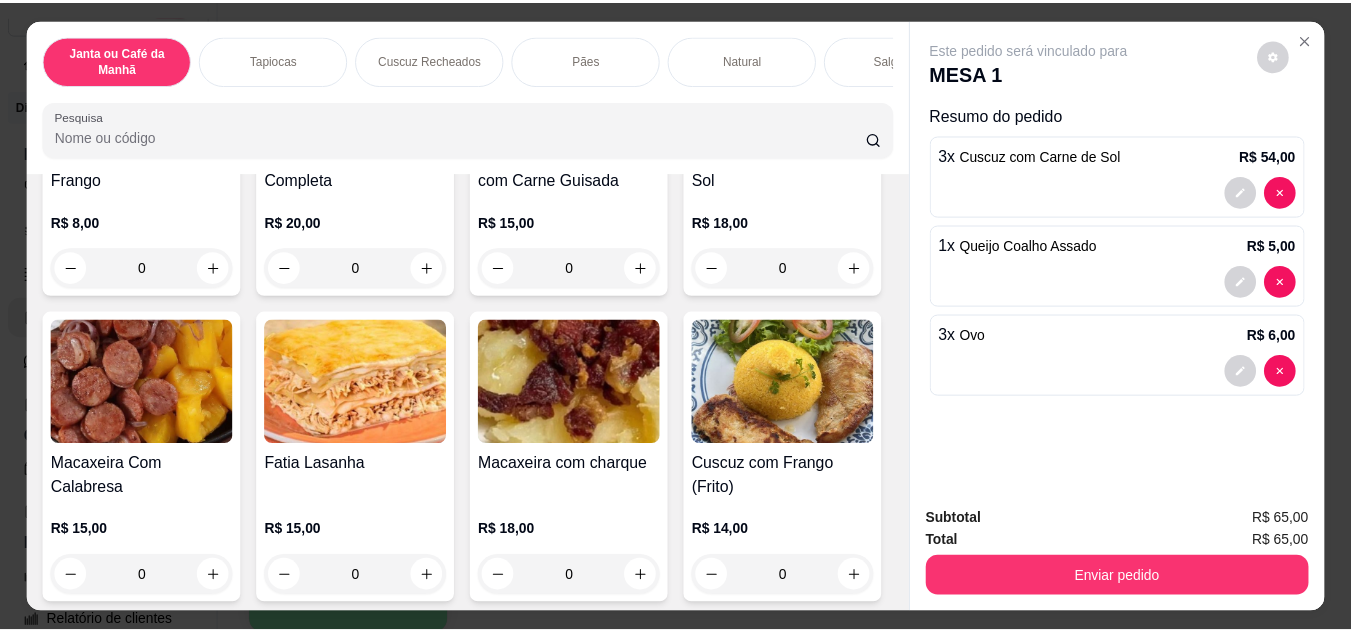 scroll, scrollTop: 0, scrollLeft: 0, axis: both 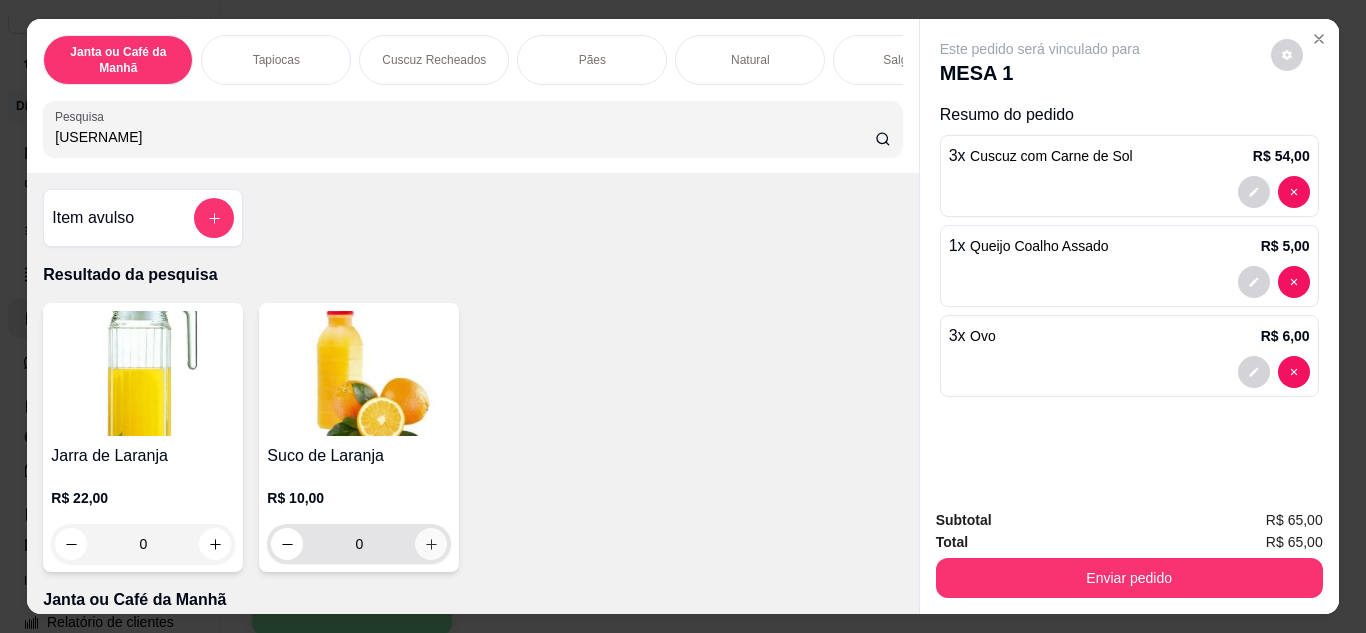 type on "[USERNAME]" 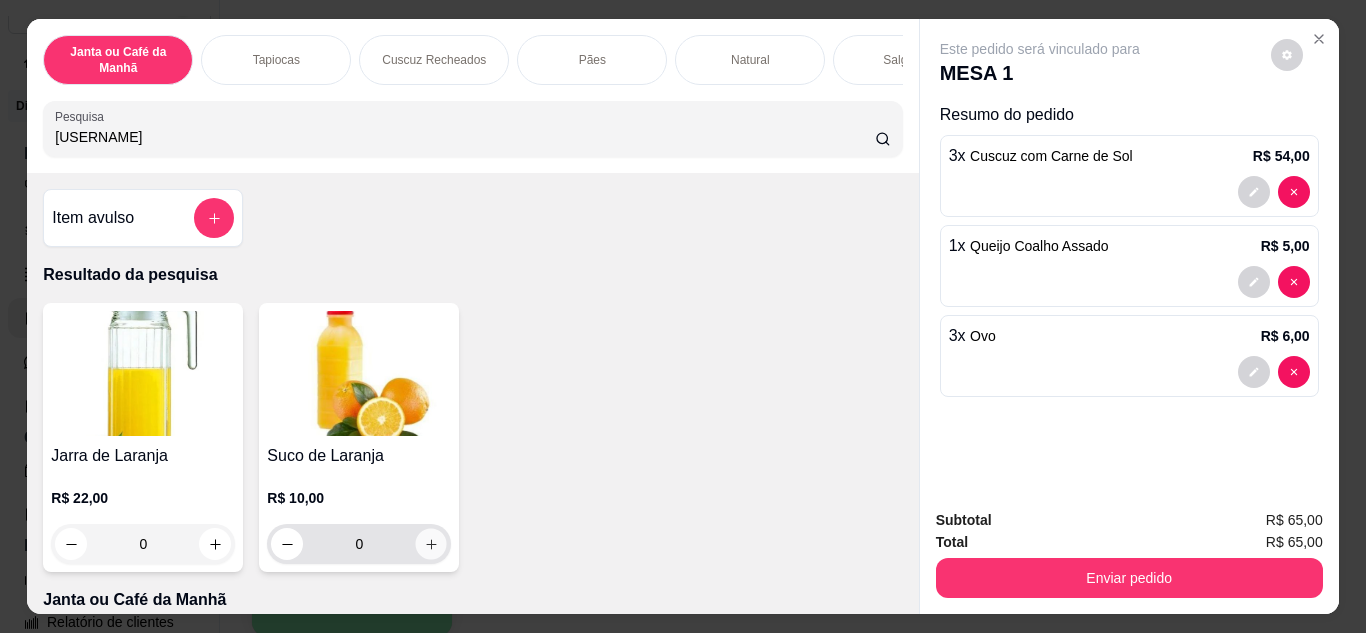 click 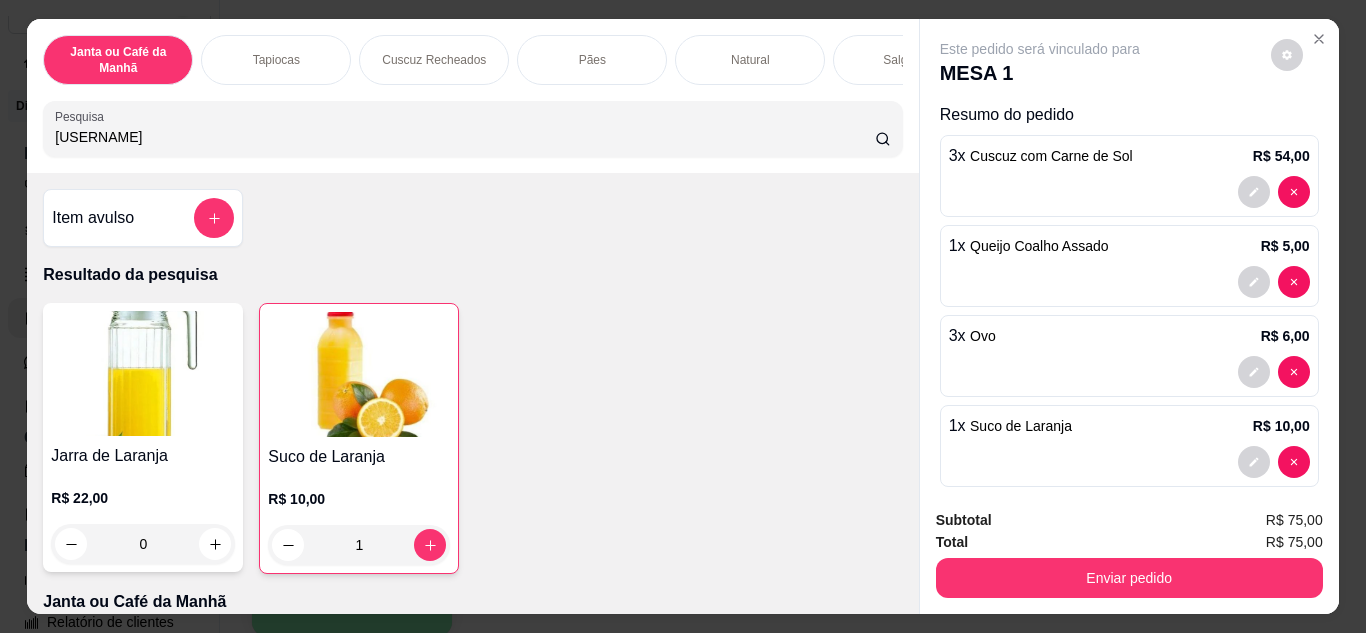 drag, startPoint x: 152, startPoint y: 153, endPoint x: 0, endPoint y: 142, distance: 152.3975 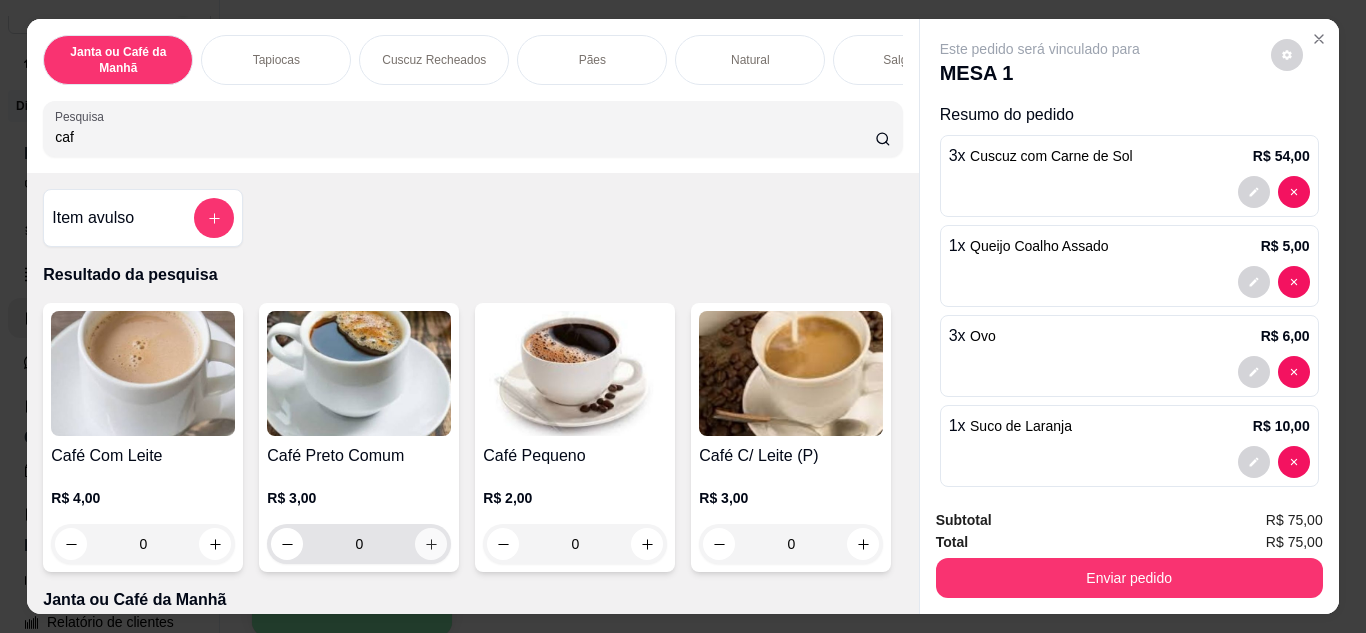 type on "caf" 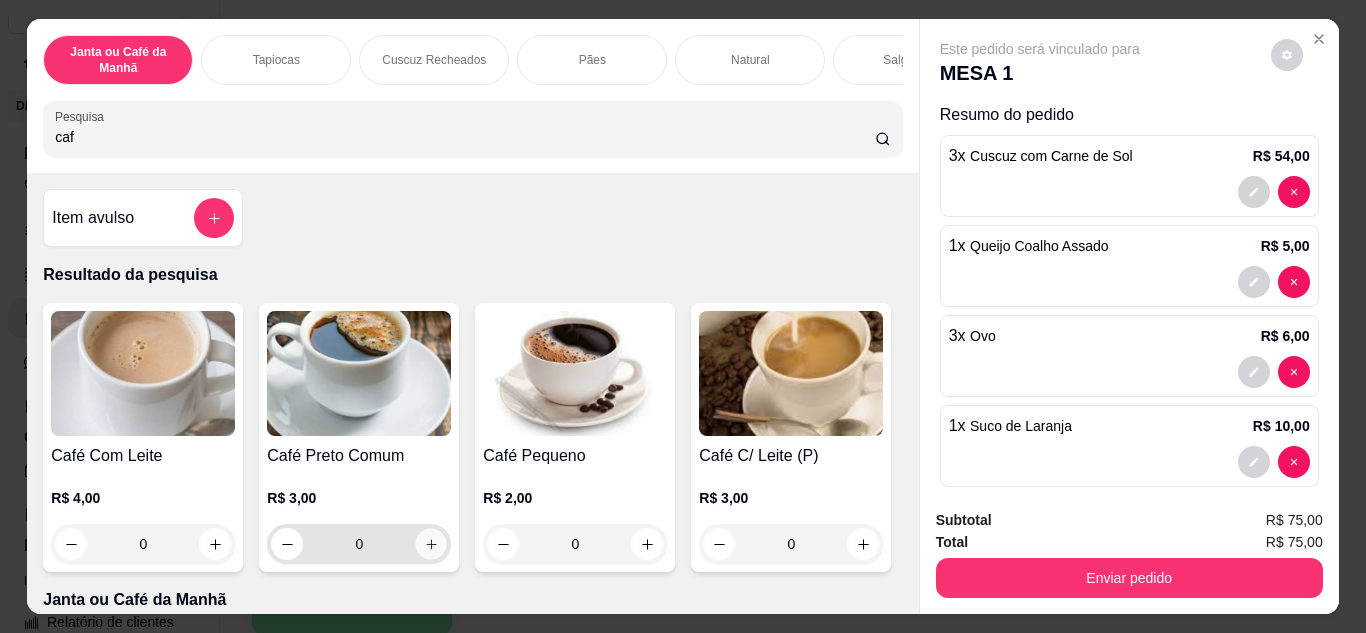 click at bounding box center (431, 543) 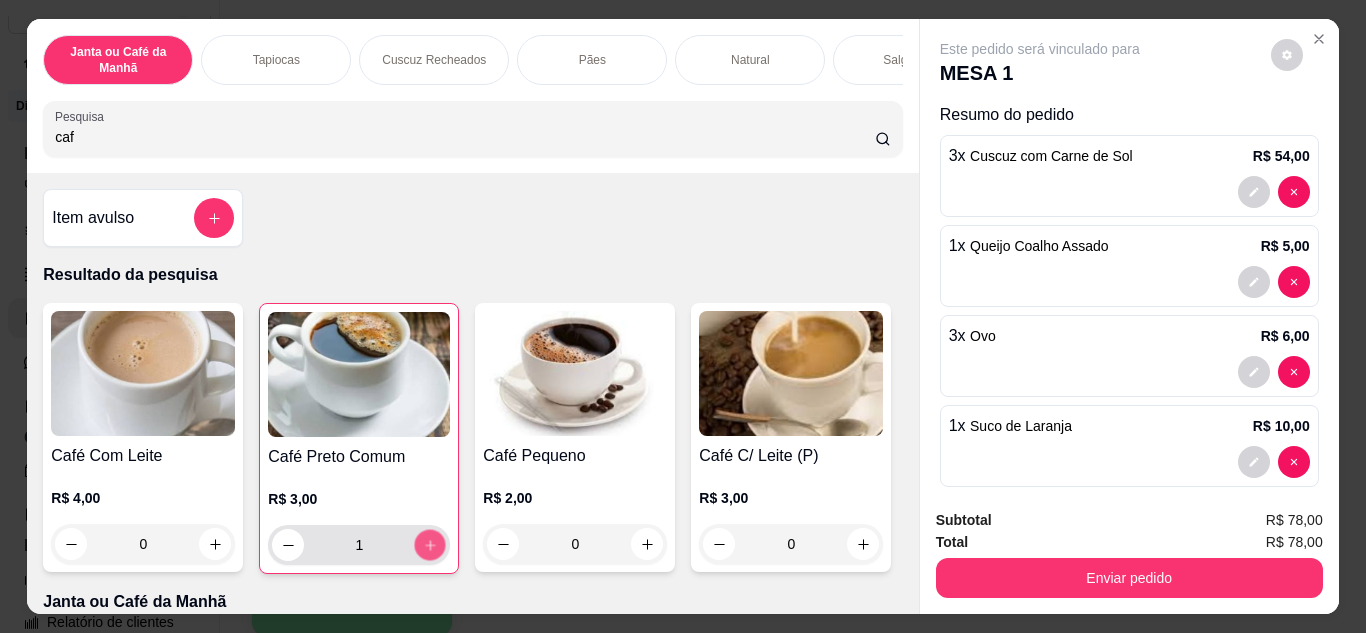 click at bounding box center [430, 544] 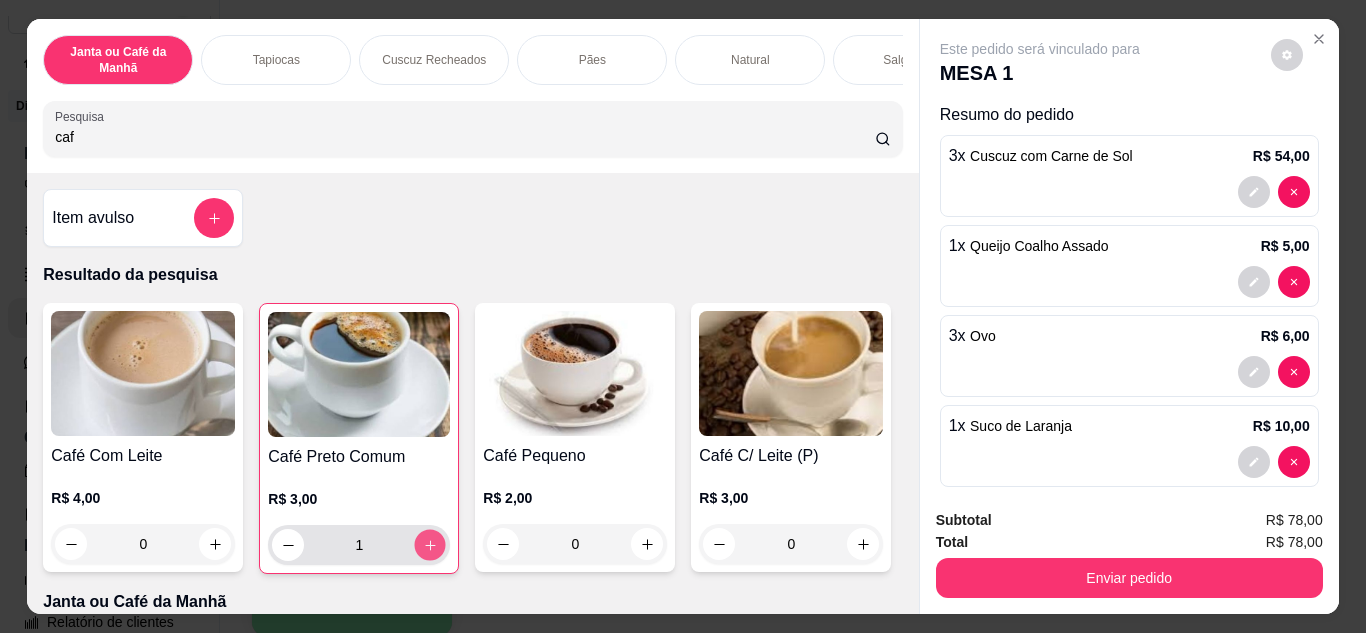 type on "2" 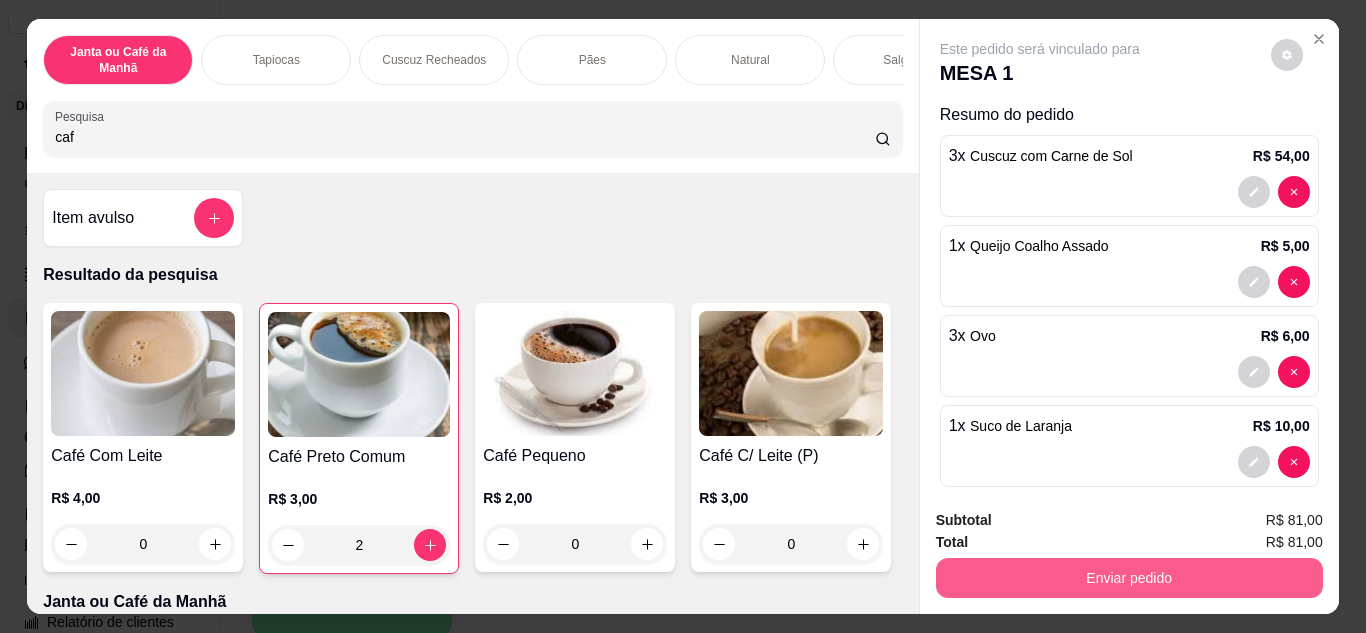 click on "Enviar pedido" at bounding box center [1129, 578] 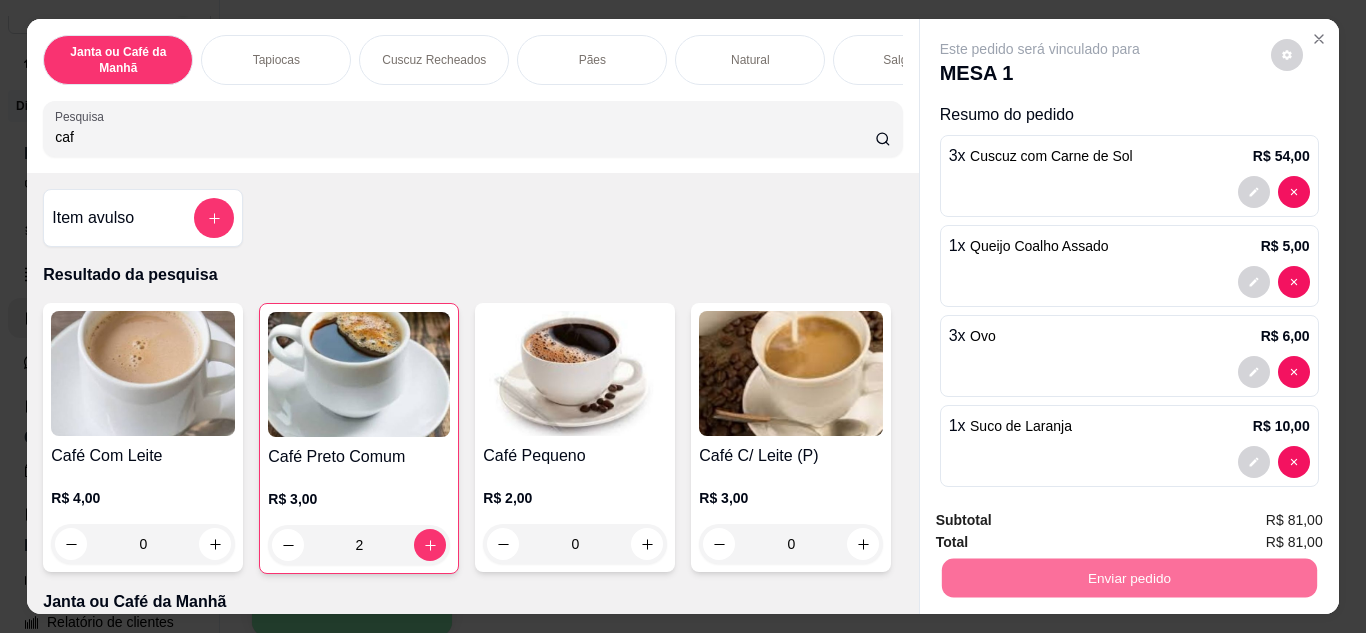 click on "Não registrar e enviar pedido" at bounding box center (1063, 521) 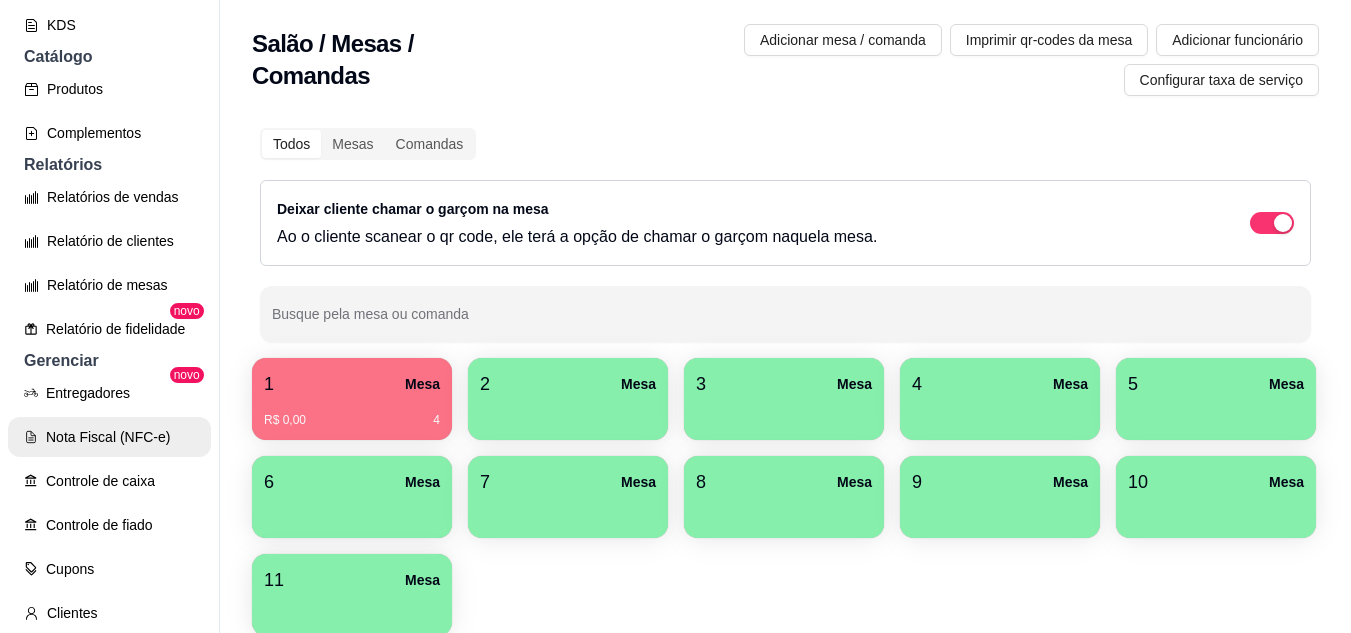 scroll, scrollTop: 281, scrollLeft: 0, axis: vertical 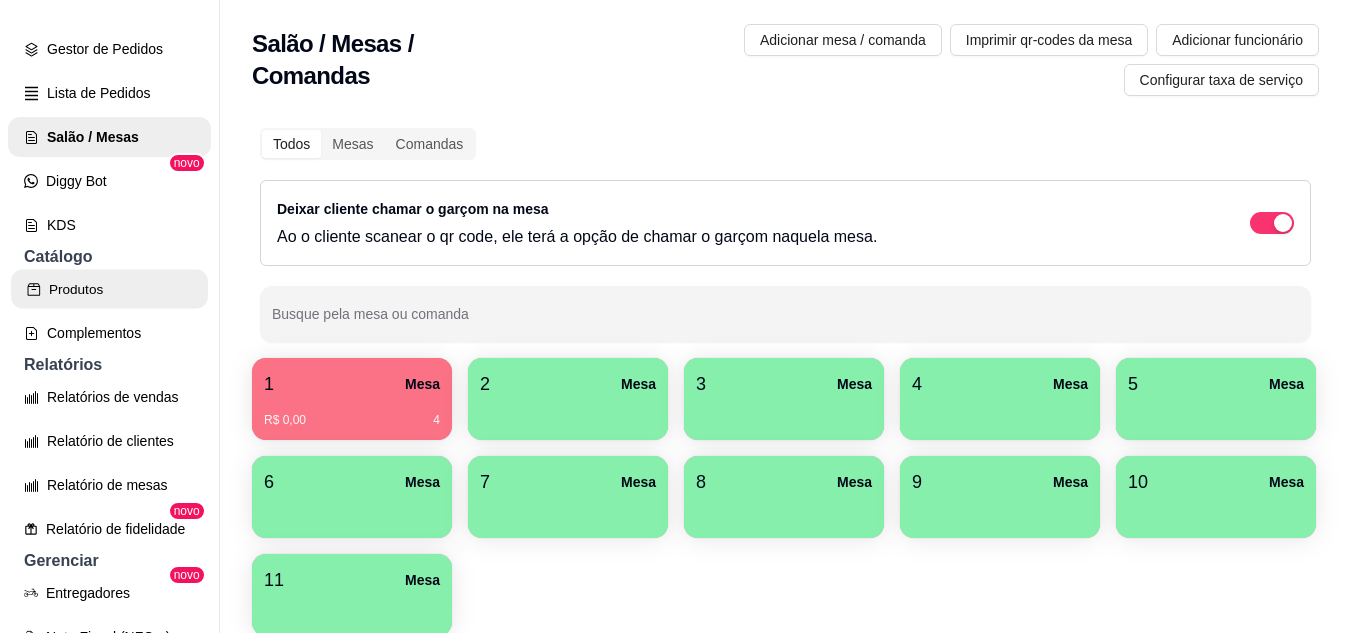 click on "Produtos" at bounding box center (109, 289) 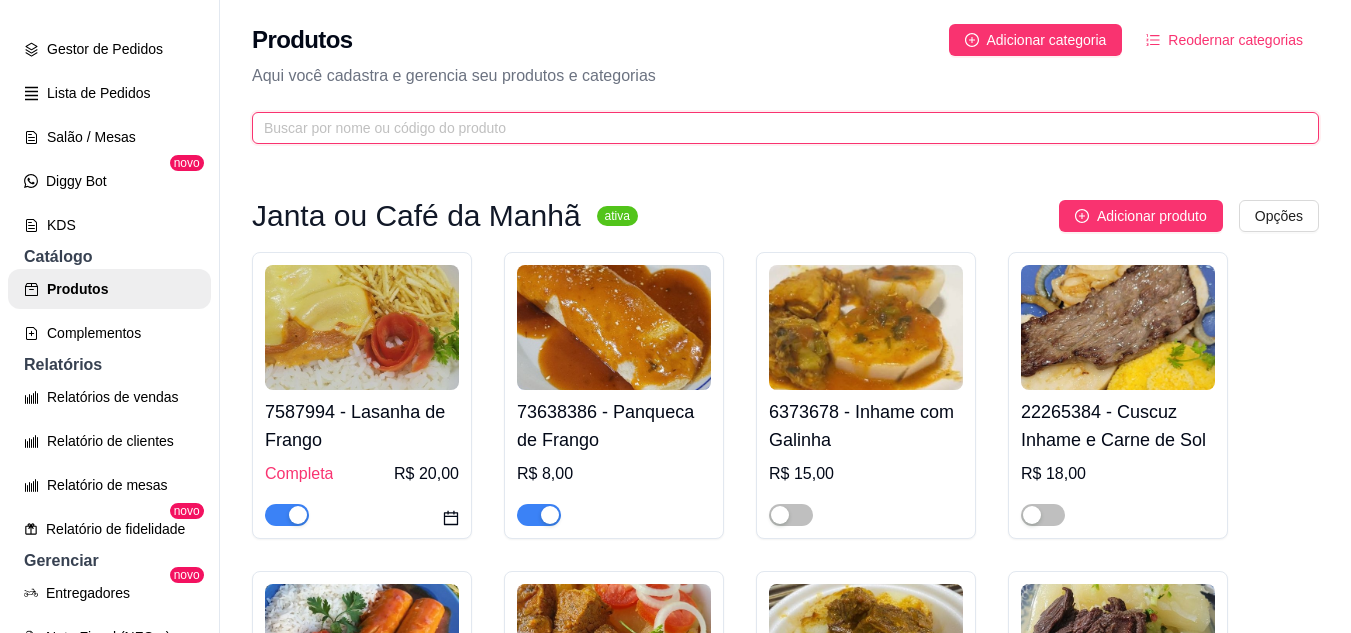 click at bounding box center [777, 128] 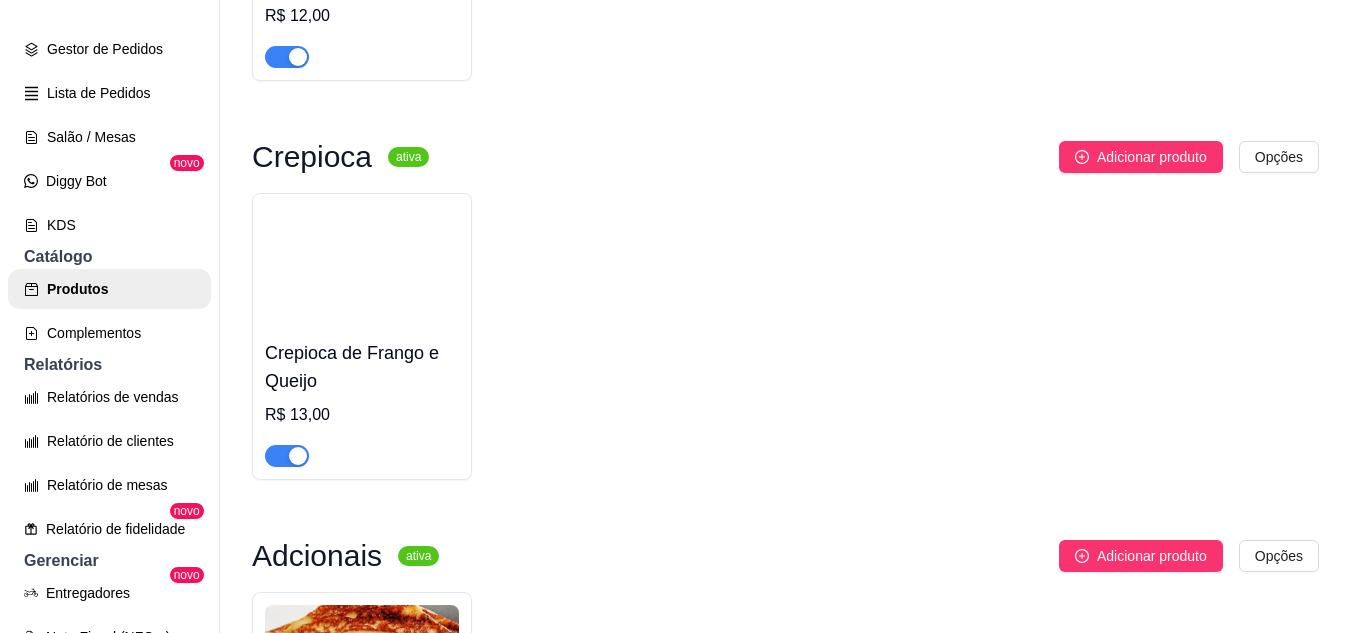 scroll, scrollTop: 2978, scrollLeft: 0, axis: vertical 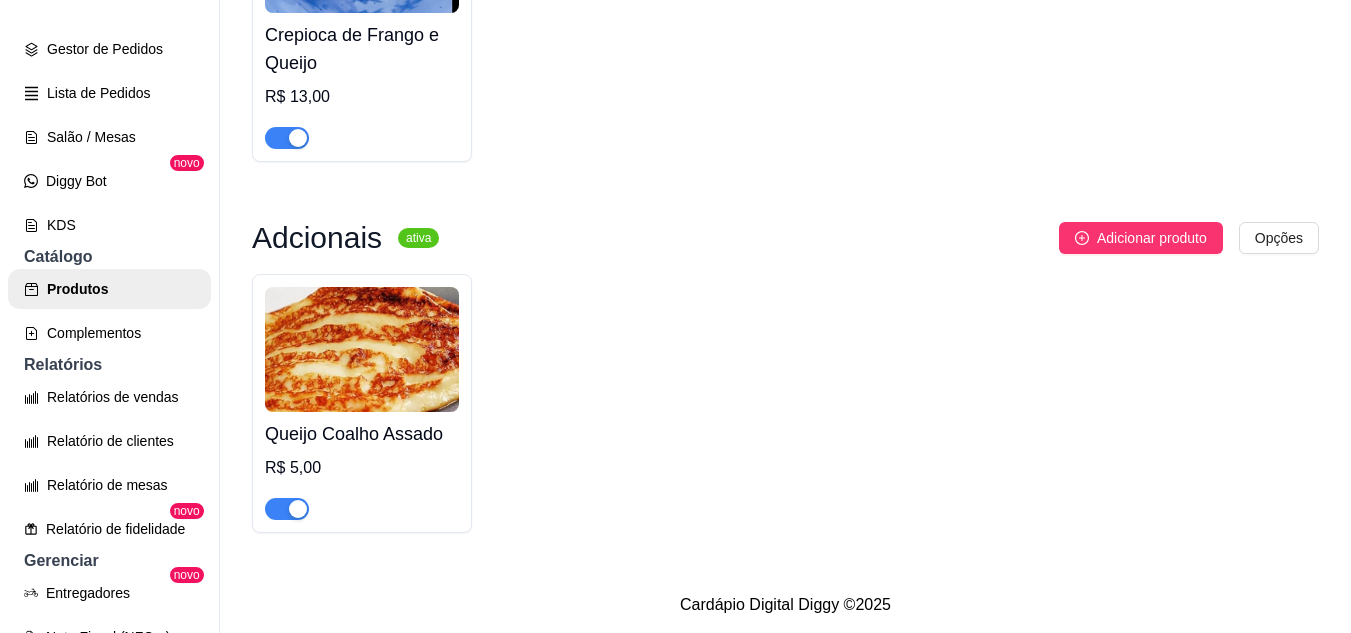 type on "Queij" 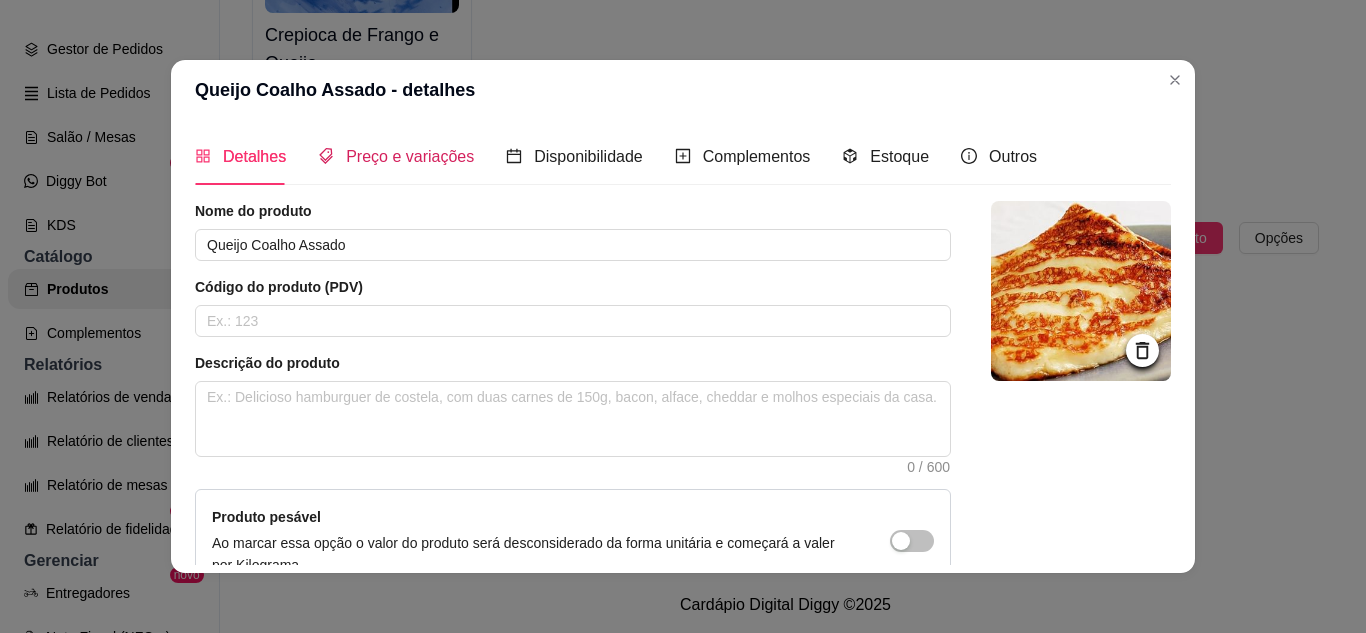 click on "Preço e variações" at bounding box center [410, 156] 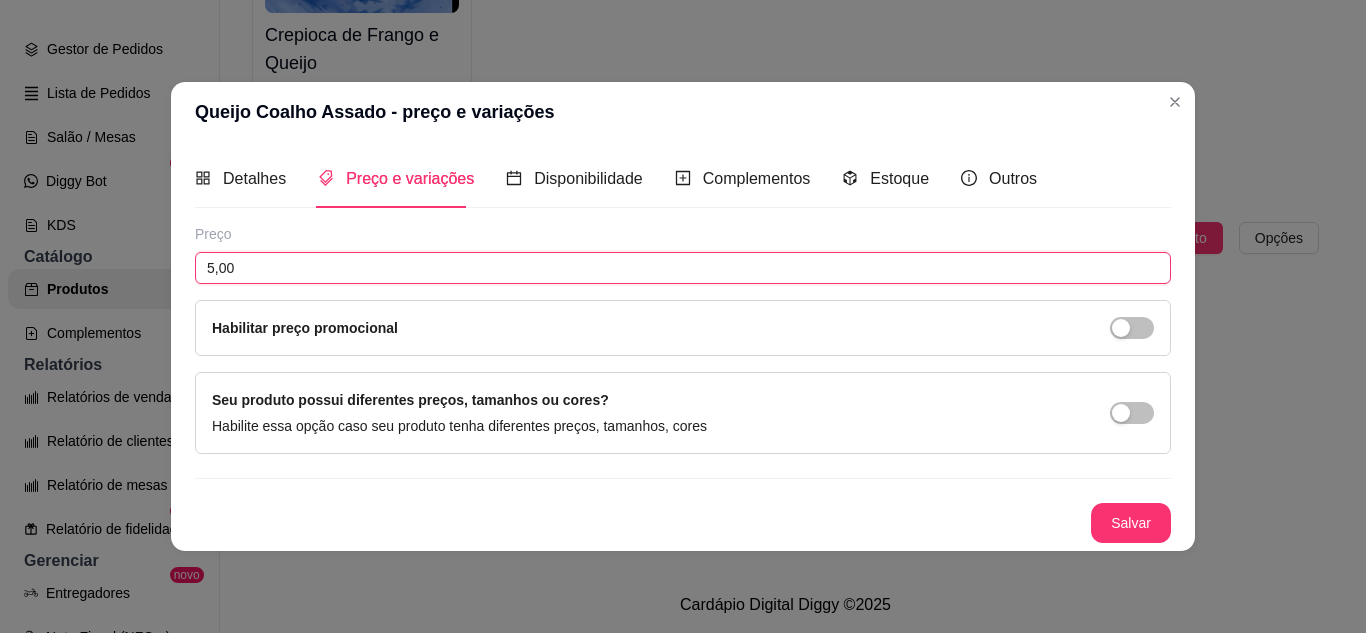 drag, startPoint x: 339, startPoint y: 274, endPoint x: 11, endPoint y: 256, distance: 328.49353 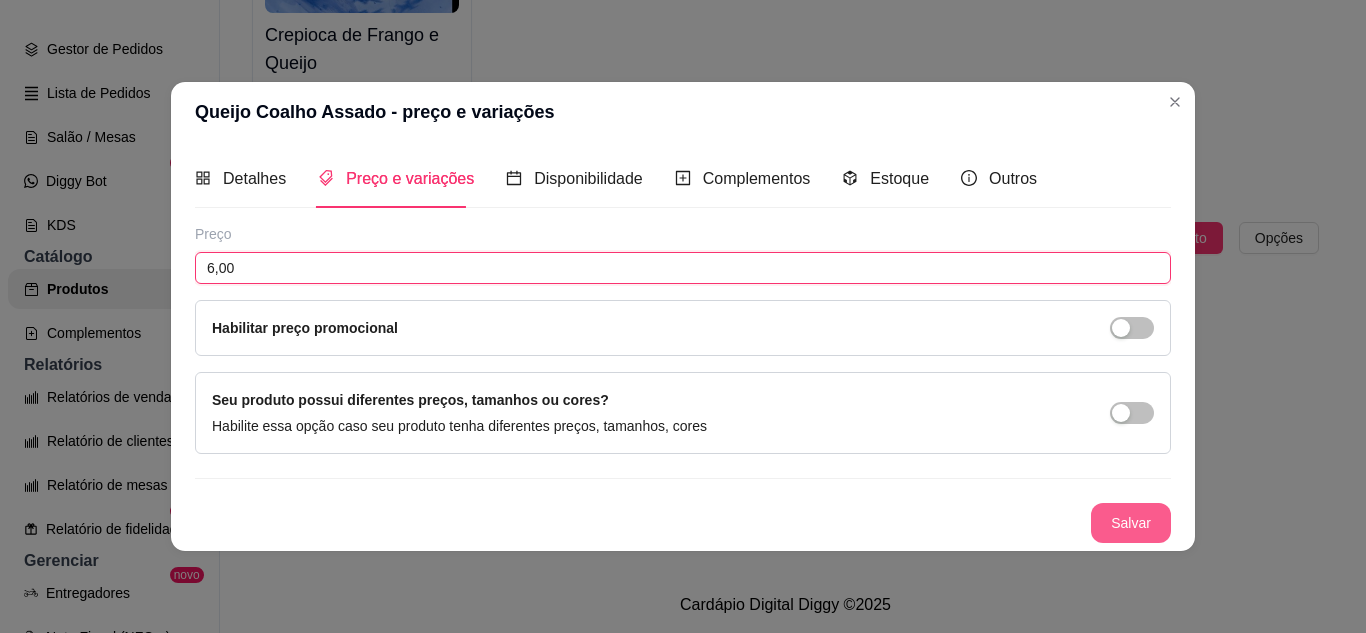 type on "6,00" 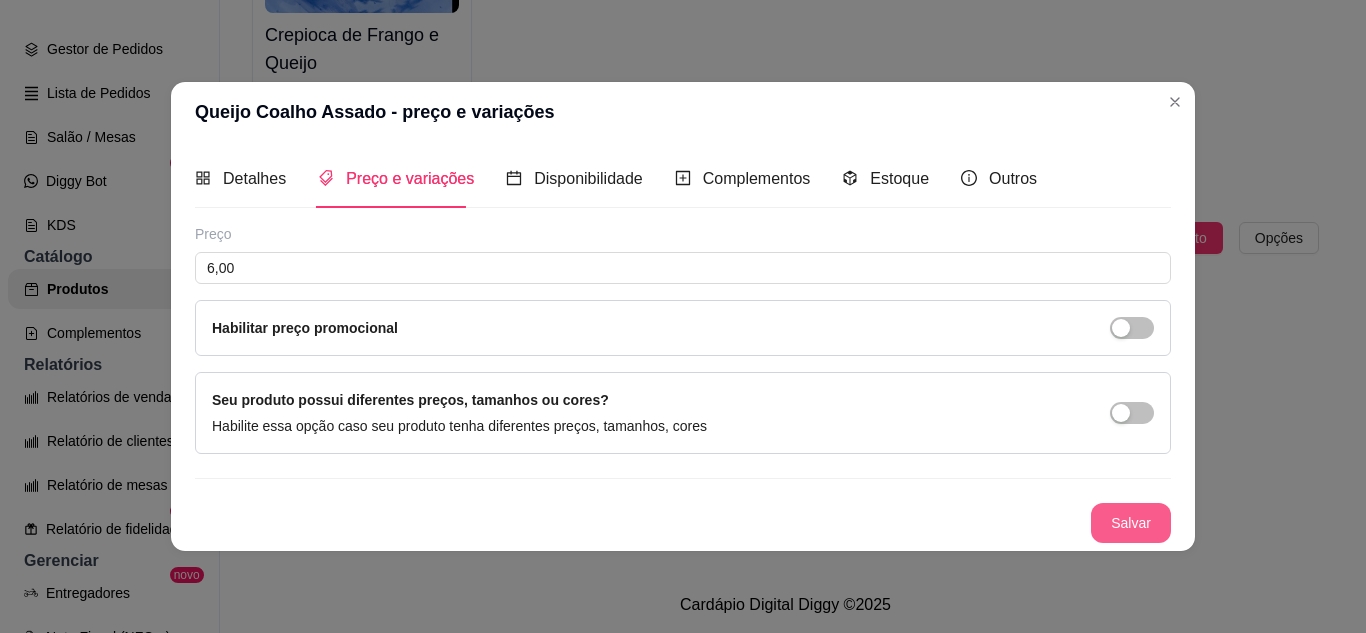 click on "Salvar" at bounding box center [1131, 523] 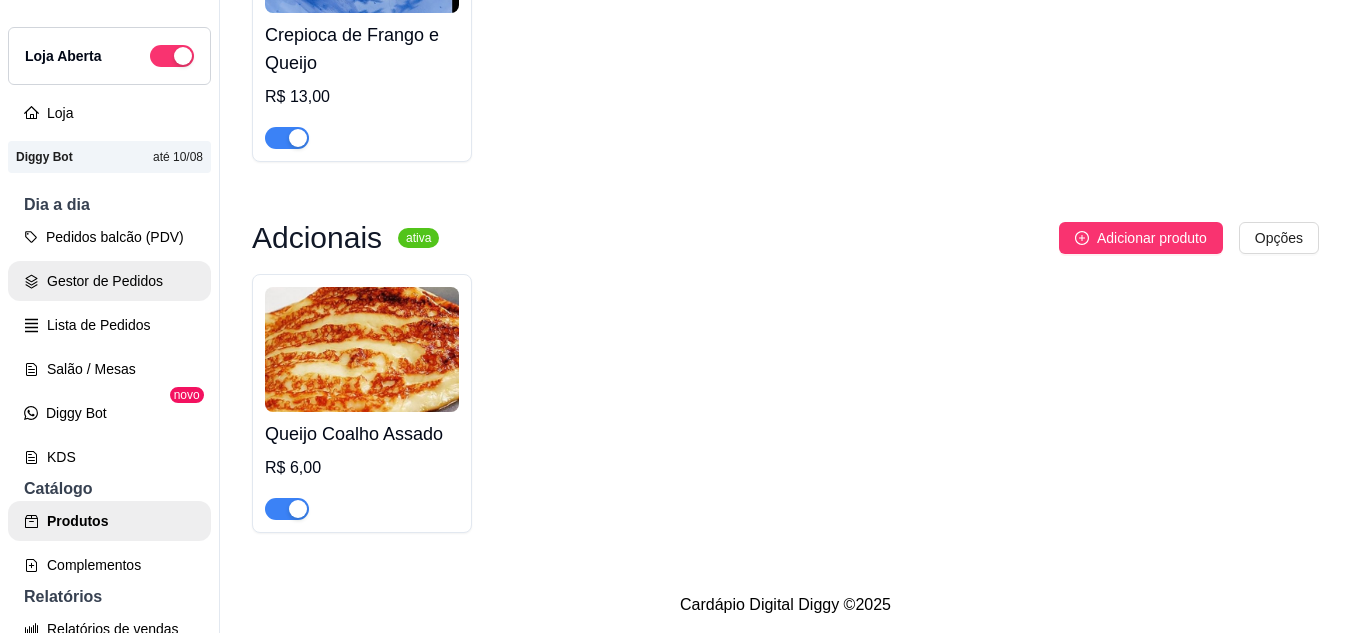 scroll, scrollTop: 0, scrollLeft: 0, axis: both 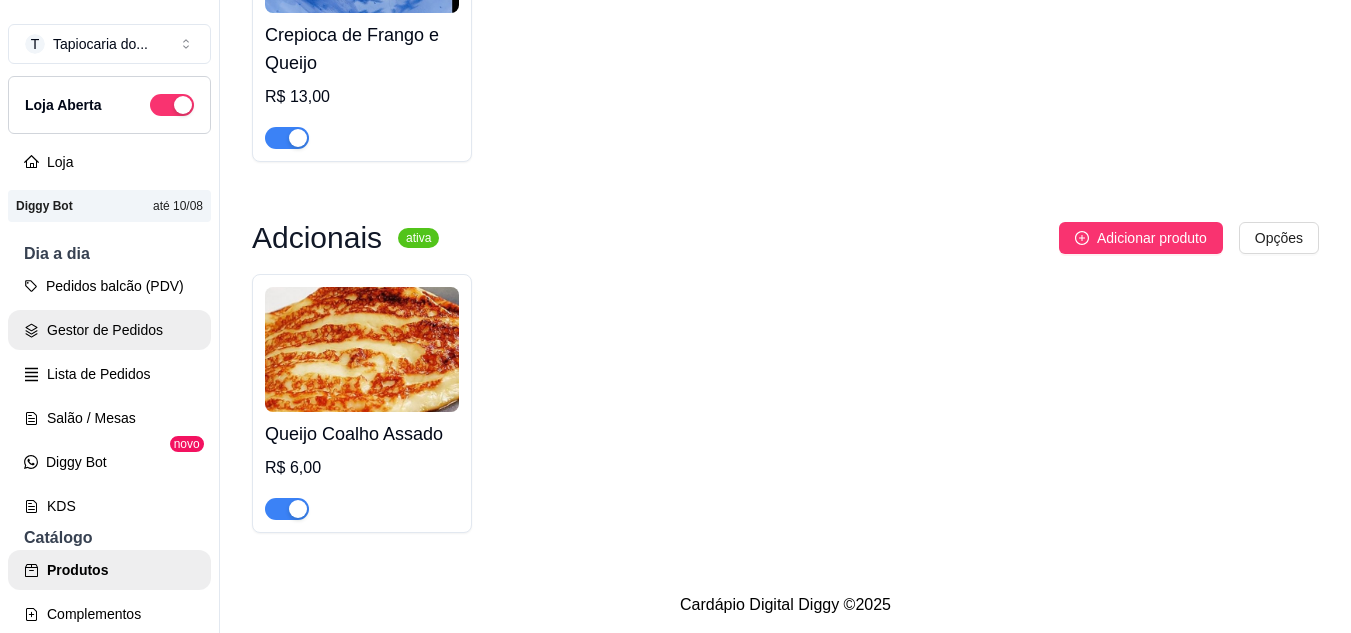 click on "Gestor de Pedidos" at bounding box center (109, 330) 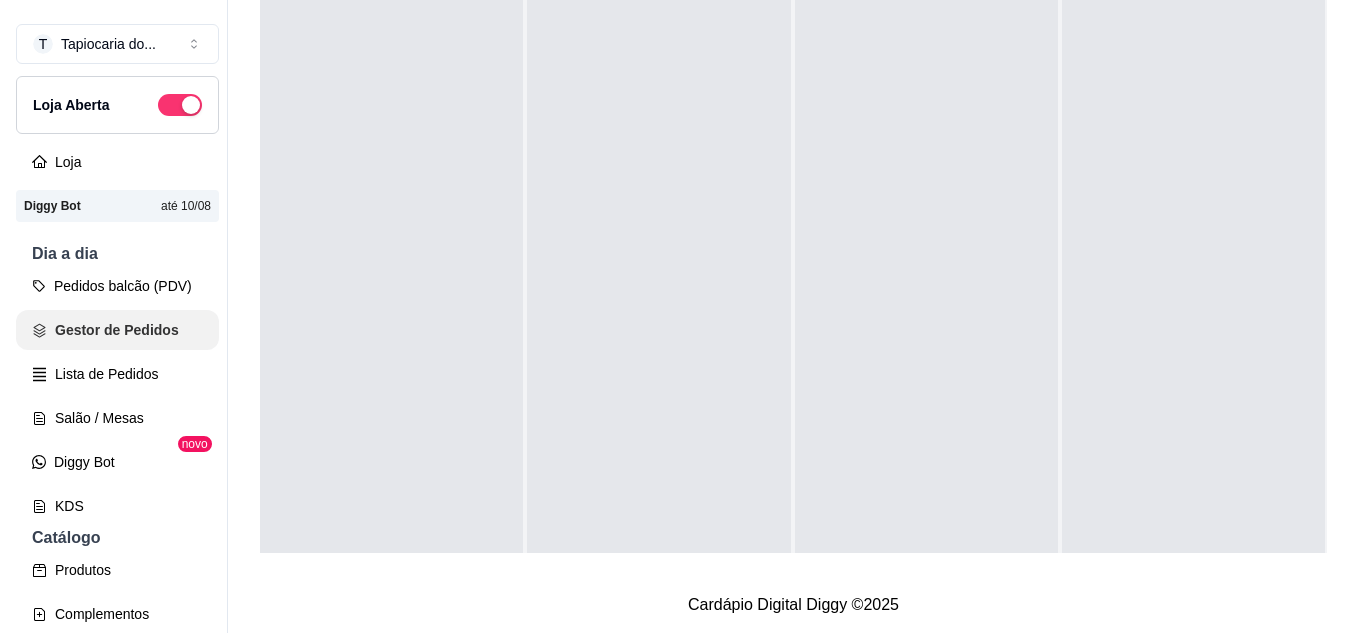 scroll, scrollTop: 0, scrollLeft: 0, axis: both 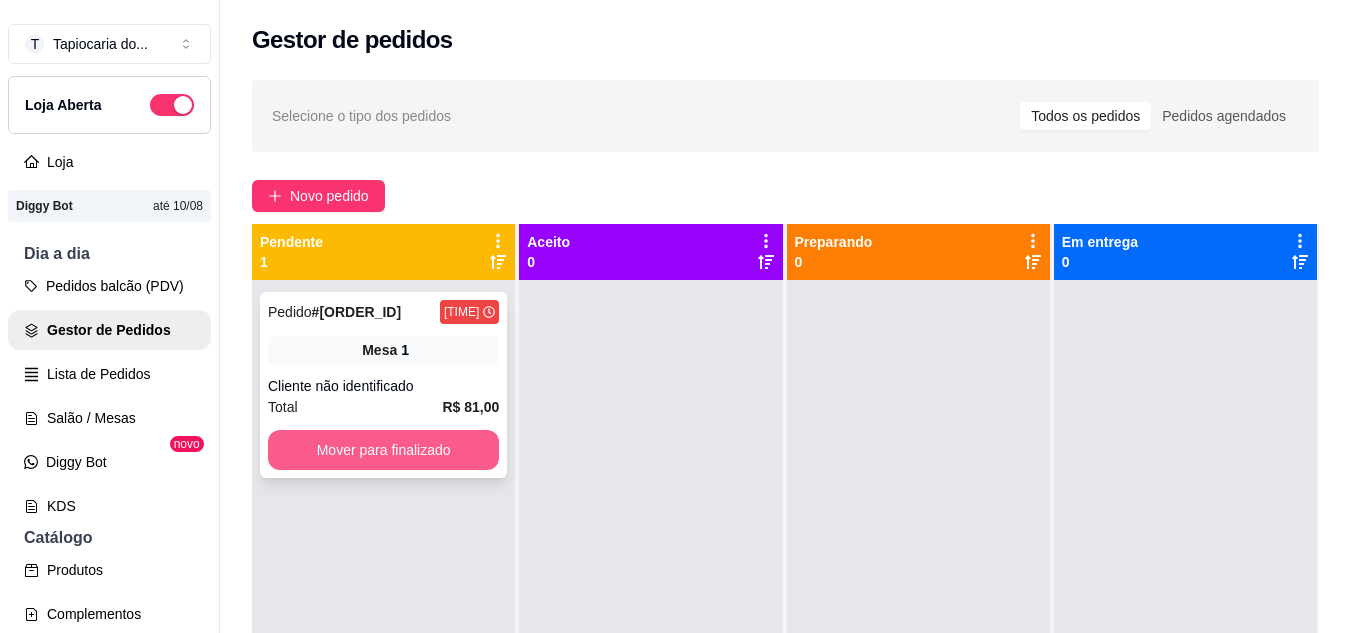 click on "Mover para finalizado" at bounding box center [383, 450] 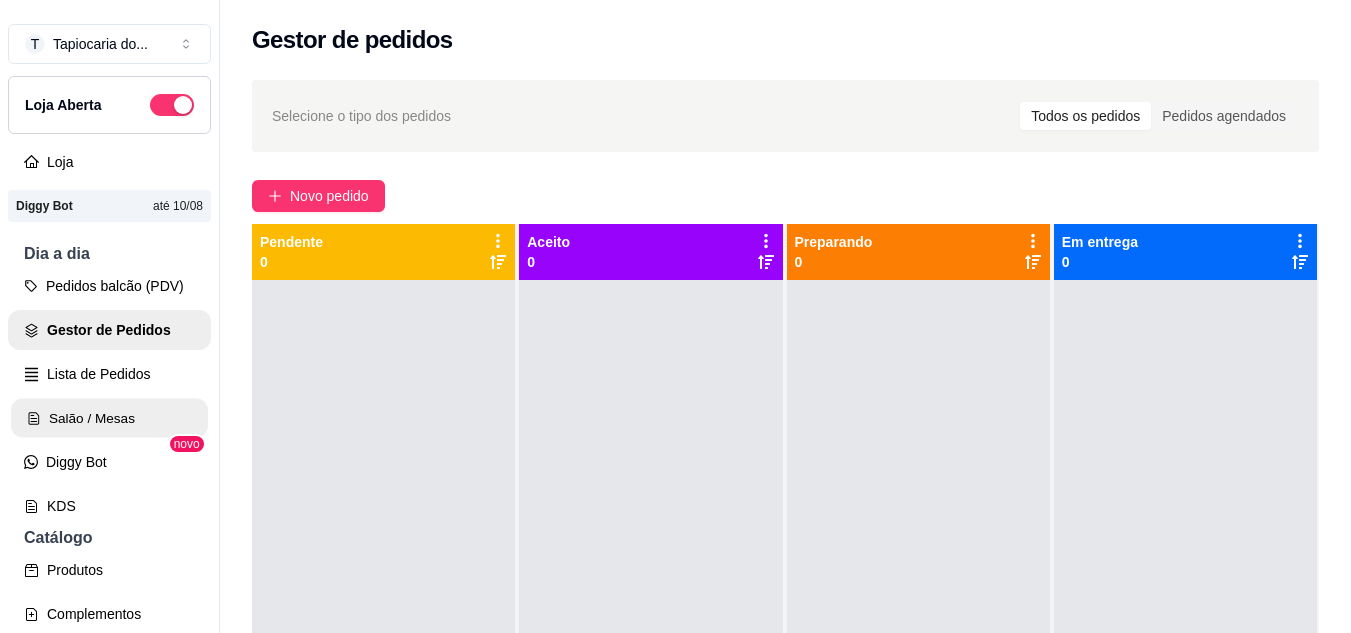 click on "Salão / Mesas" at bounding box center (109, 418) 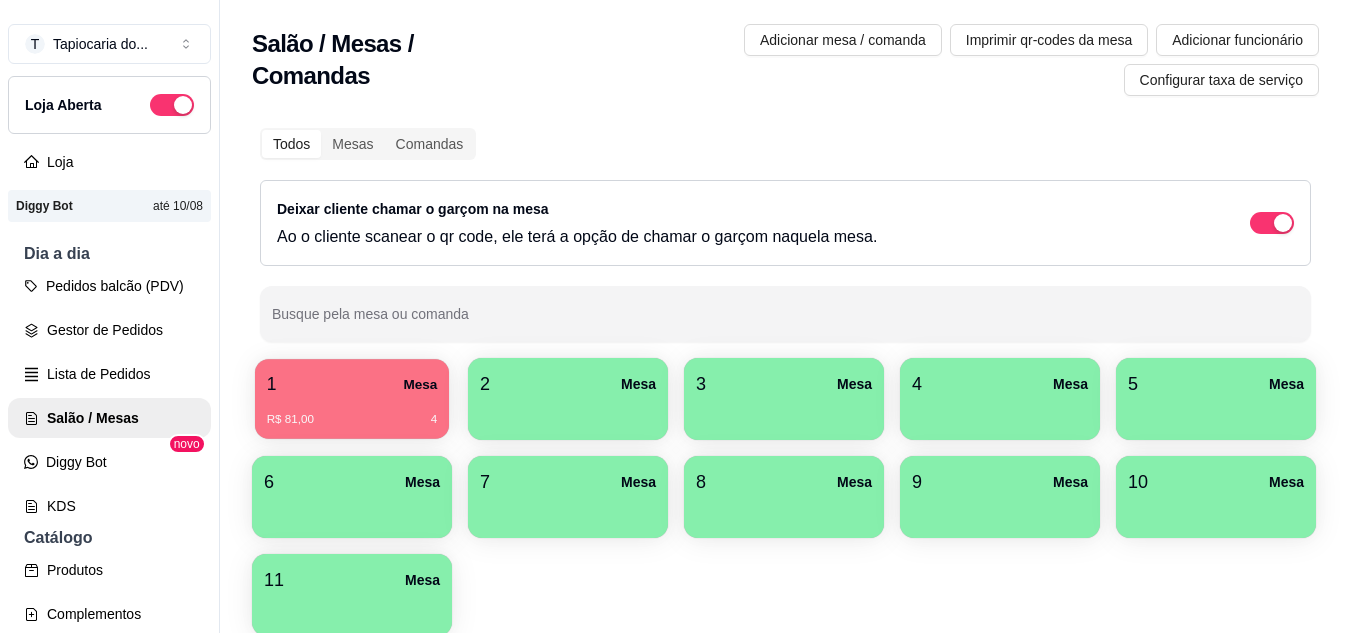 click on "1 Mesa" at bounding box center (352, 384) 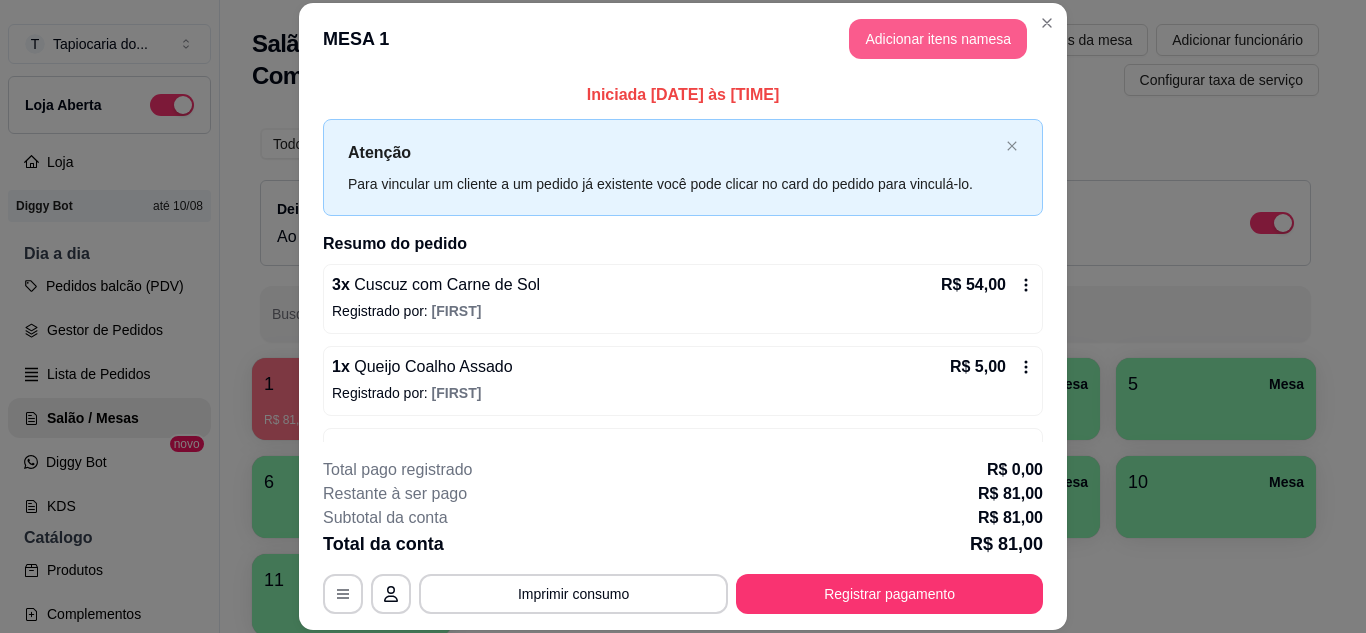 click on "Adicionar itens na  mesa" at bounding box center [938, 39] 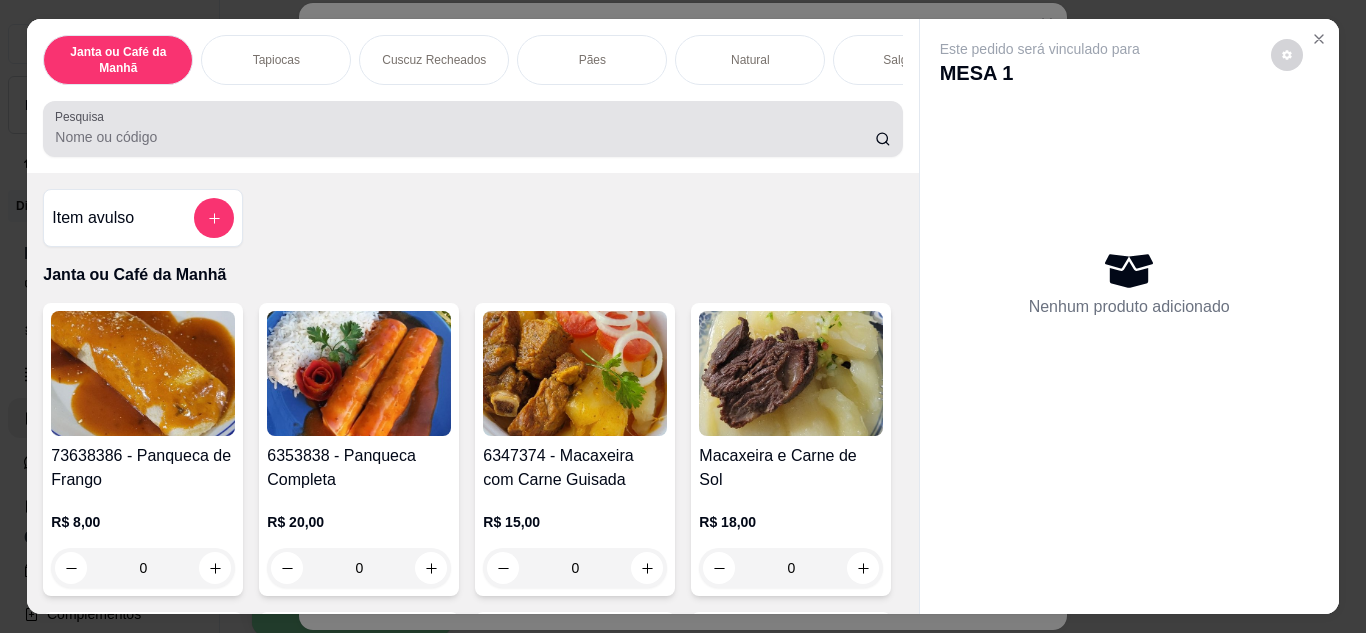 click on "Pesquisa" at bounding box center (465, 137) 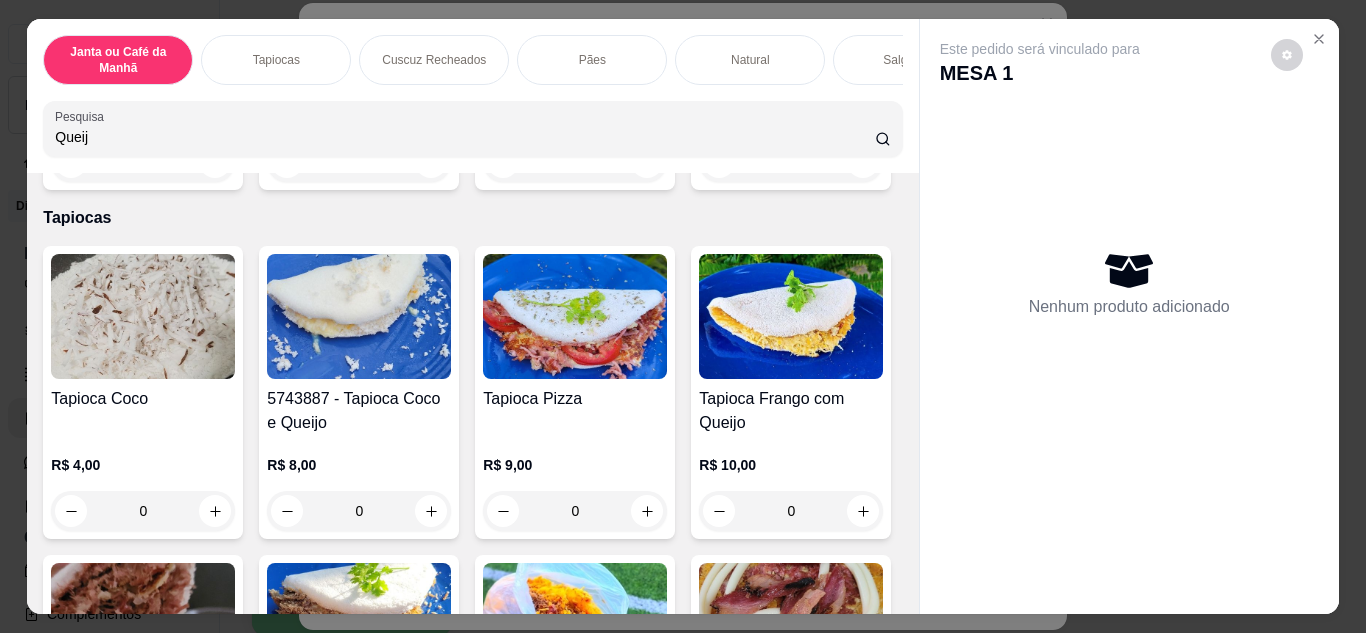 scroll, scrollTop: 1800, scrollLeft: 0, axis: vertical 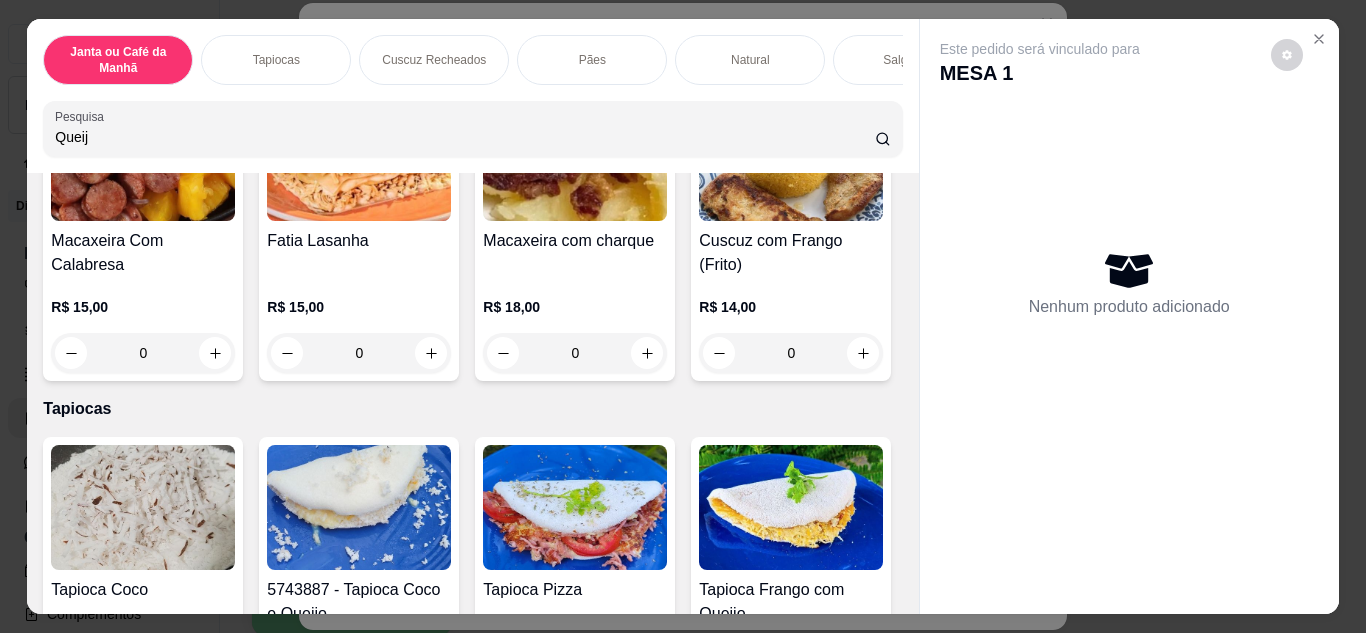 type on "Queij" 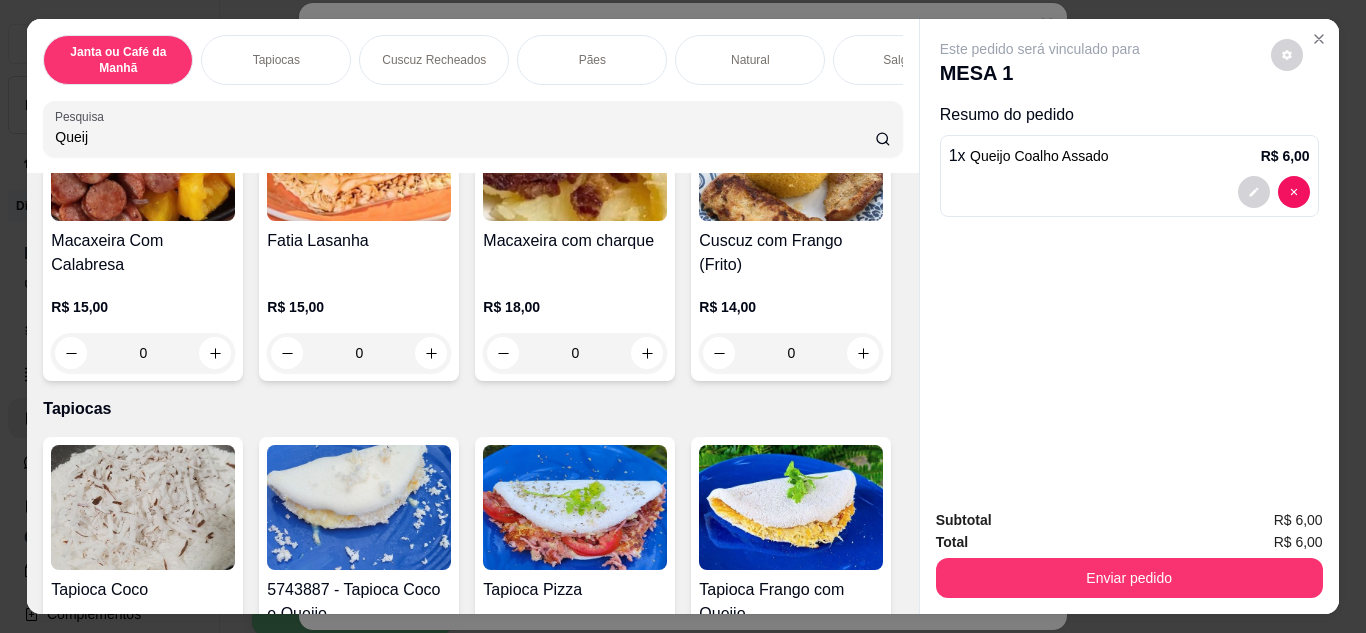 scroll, scrollTop: 1801, scrollLeft: 0, axis: vertical 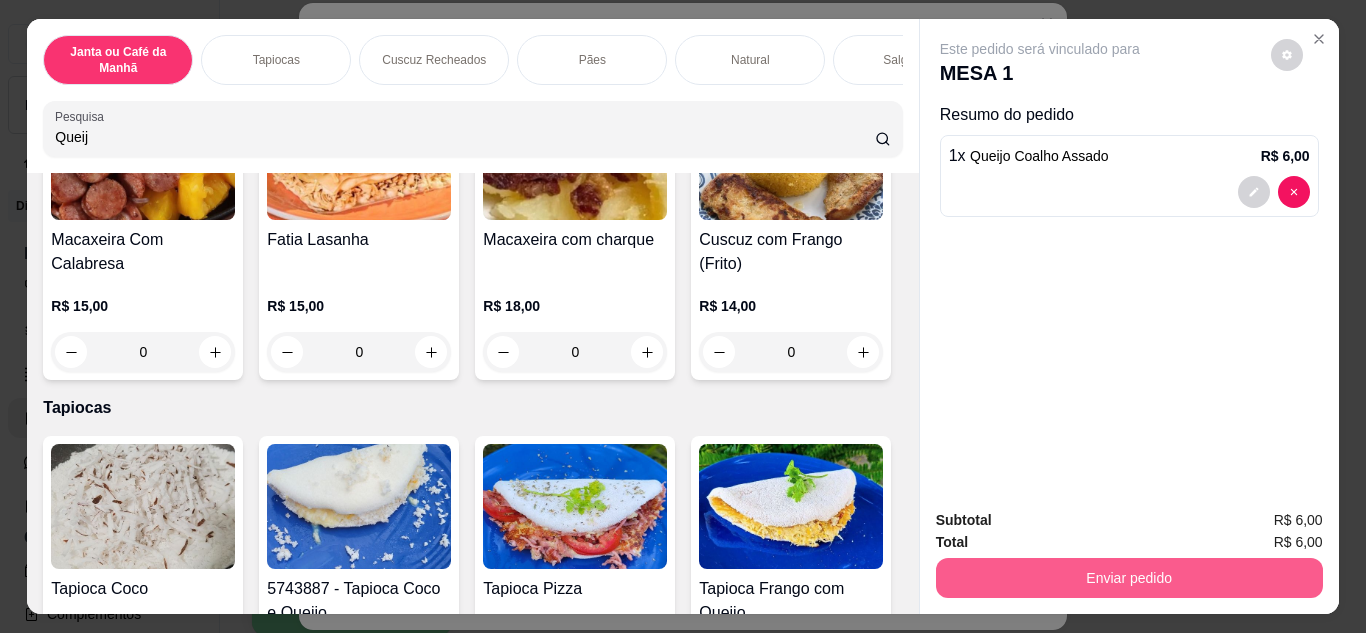 click on "Enviar pedido" at bounding box center (1129, 578) 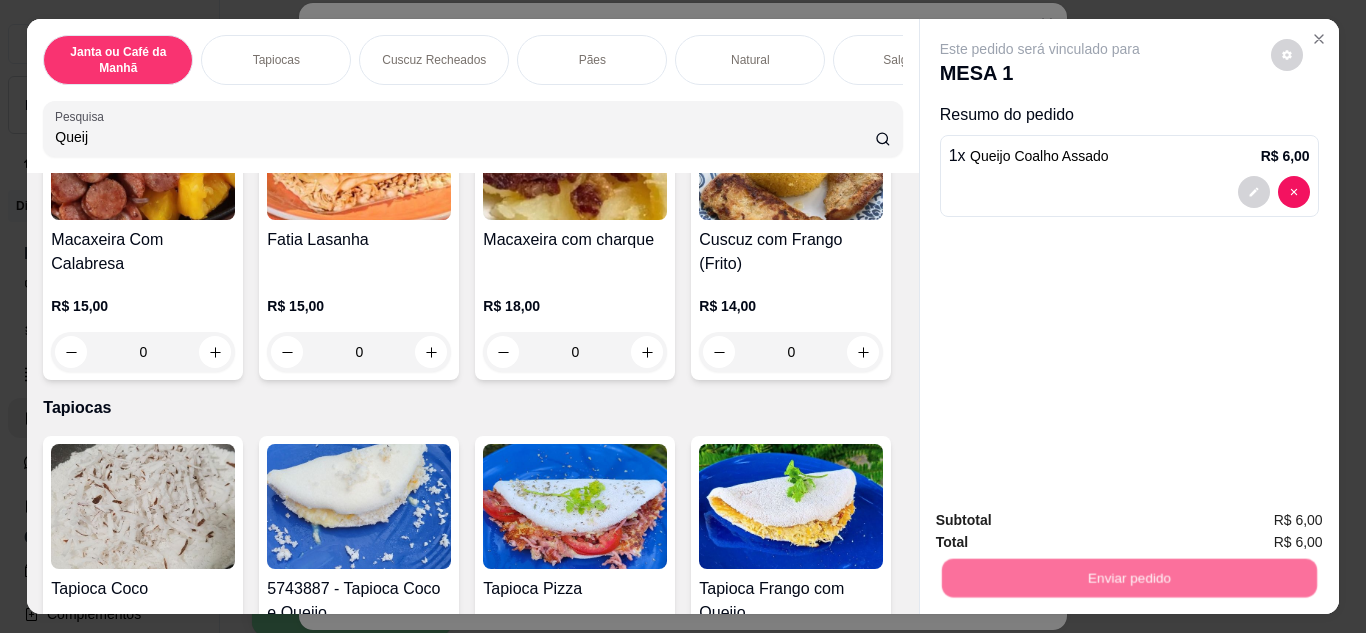 click on "Não registrar e enviar pedido" at bounding box center [1063, 522] 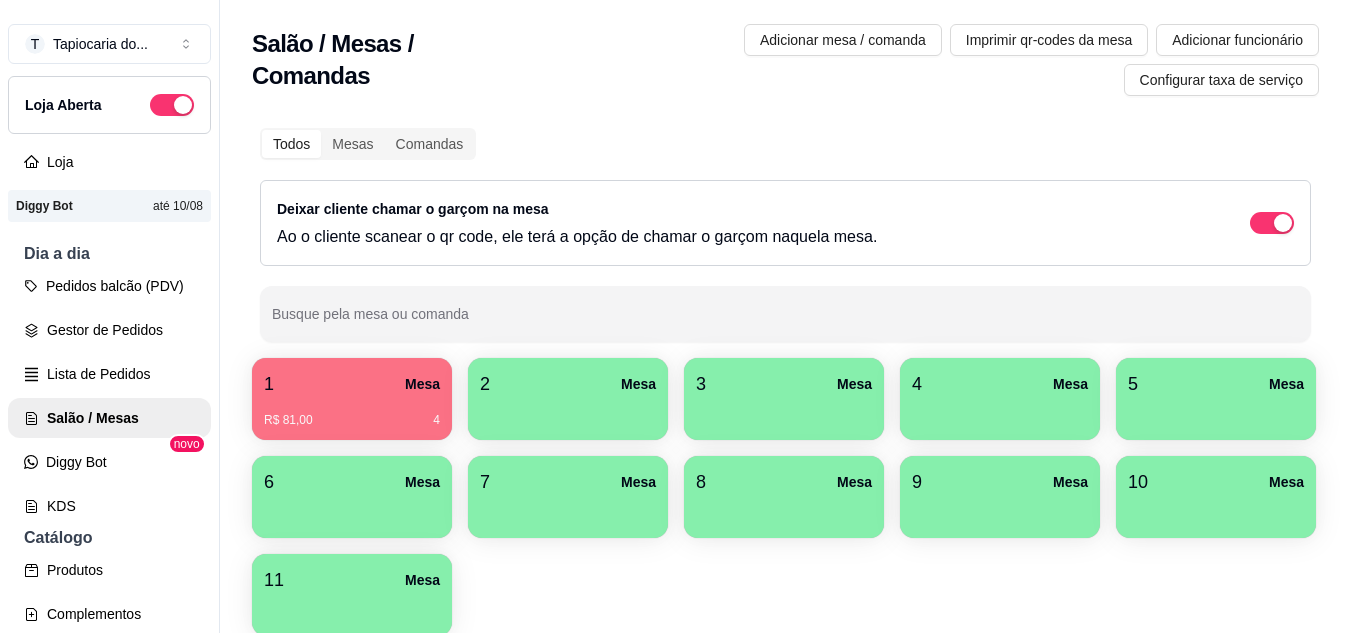 click on "1 Mesa R$ 81,00 4" at bounding box center [352, 399] 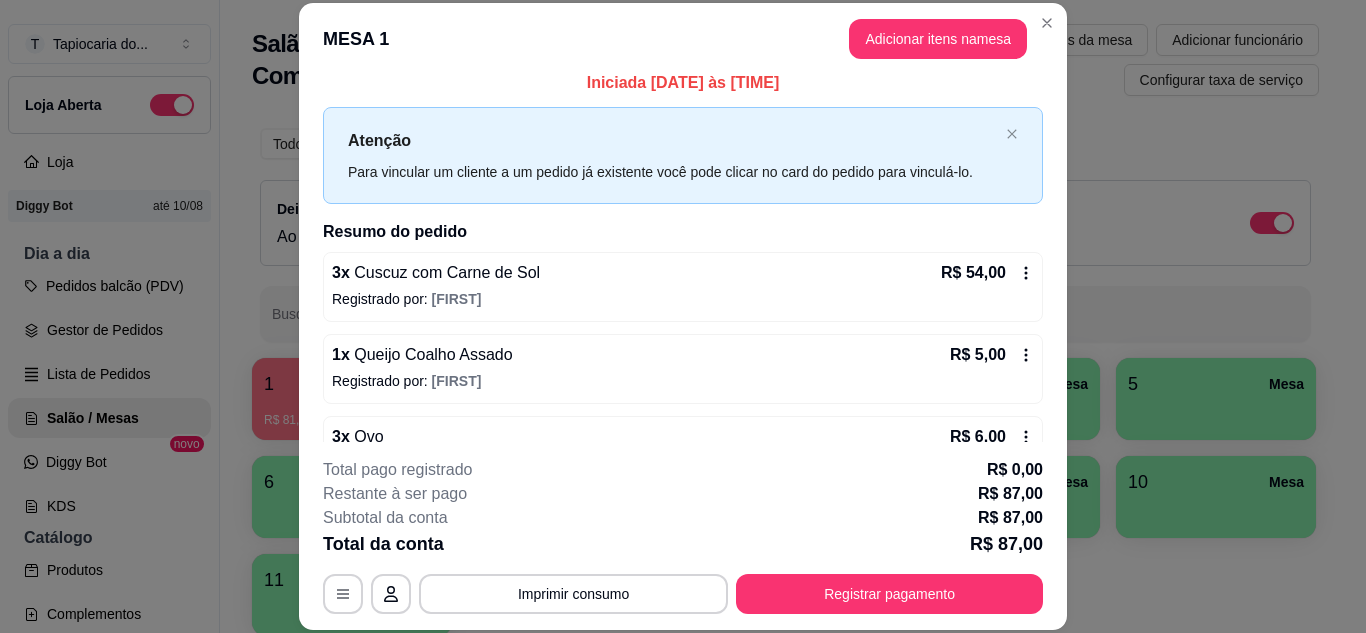 scroll, scrollTop: 10, scrollLeft: 0, axis: vertical 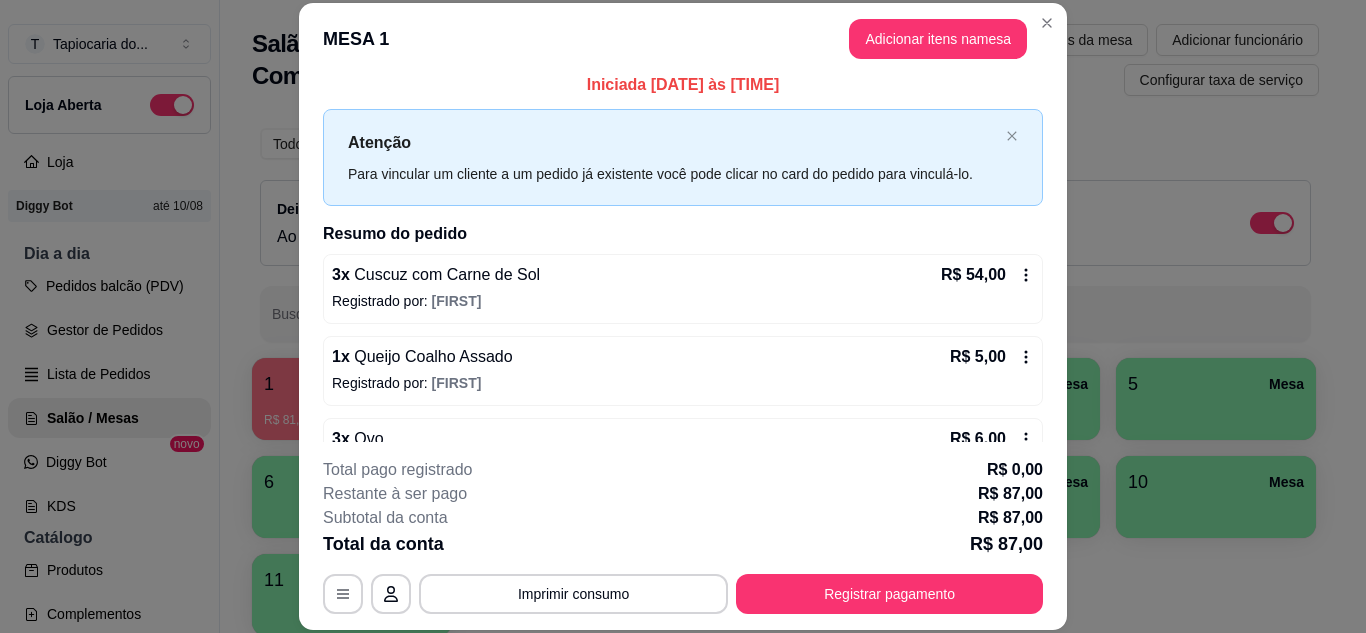 click 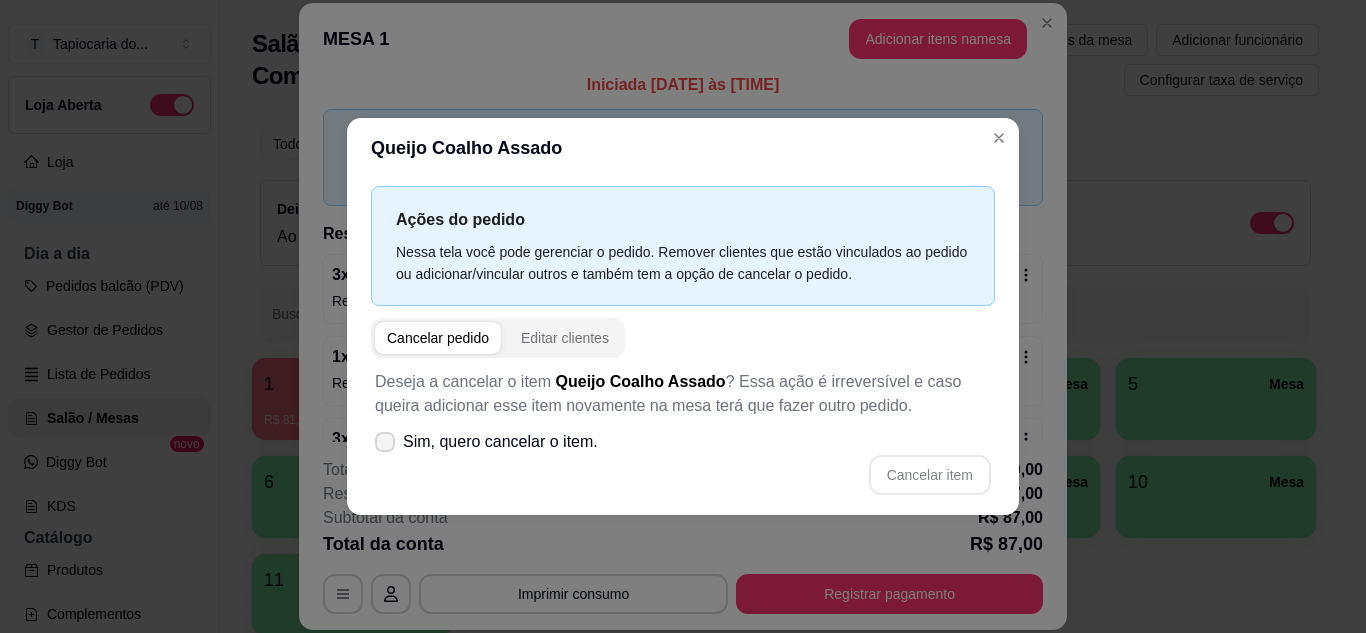 click on "Sim, quero cancelar o item." at bounding box center [486, 442] 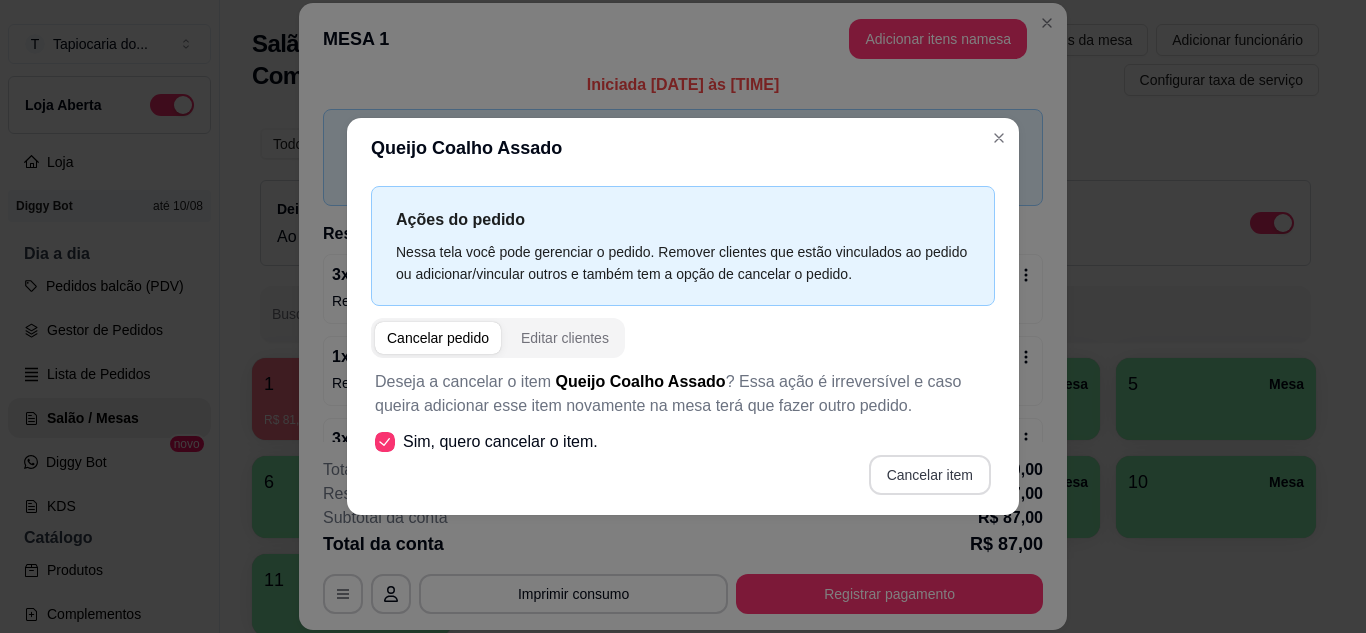 click on "Cancelar item" at bounding box center (930, 475) 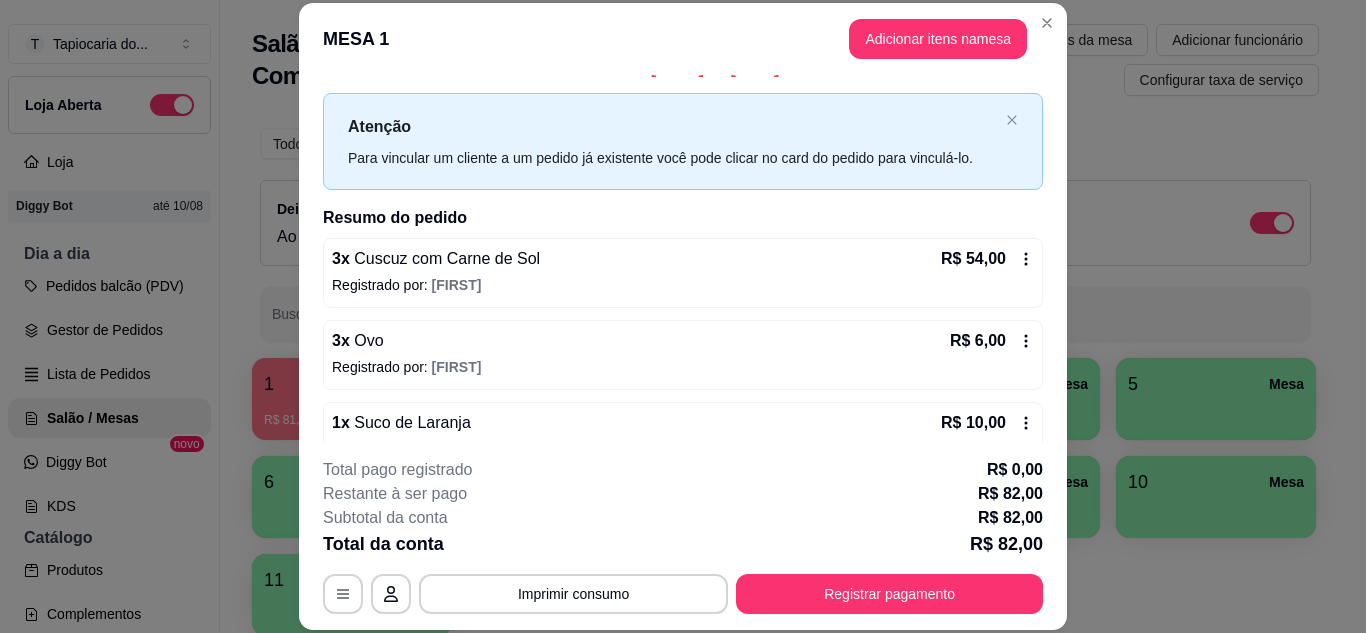 scroll, scrollTop: 0, scrollLeft: 0, axis: both 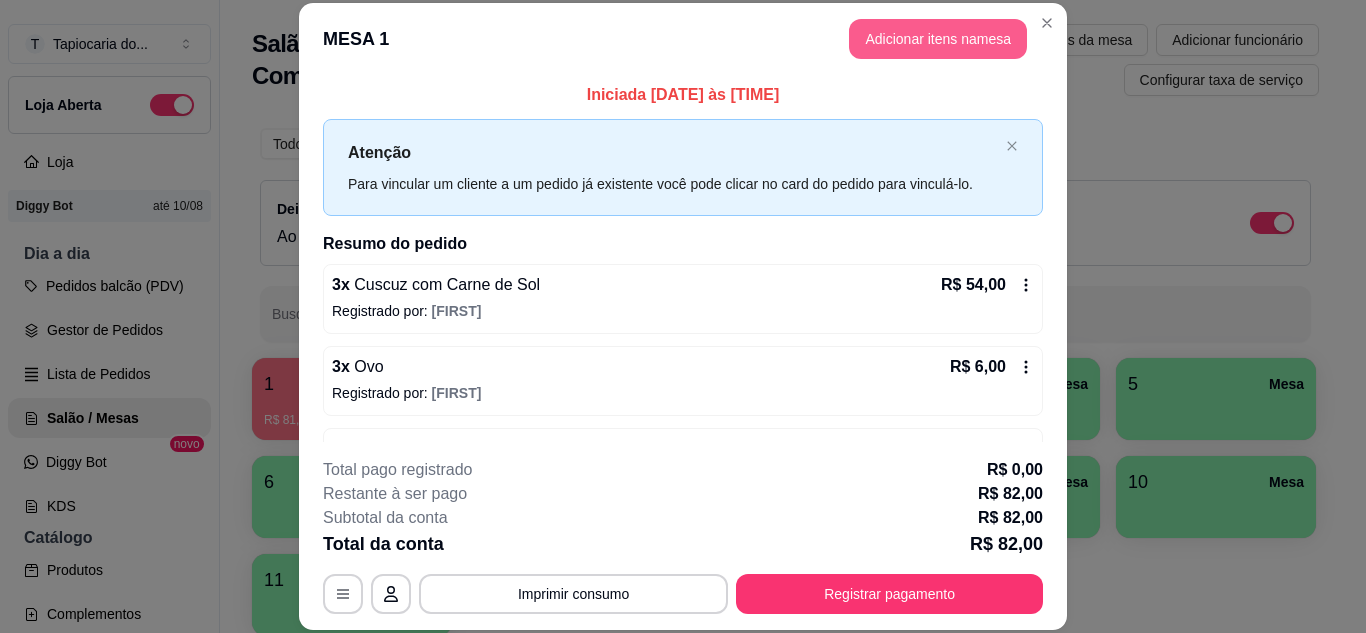 click on "Adicionar itens na  mesa" at bounding box center [938, 39] 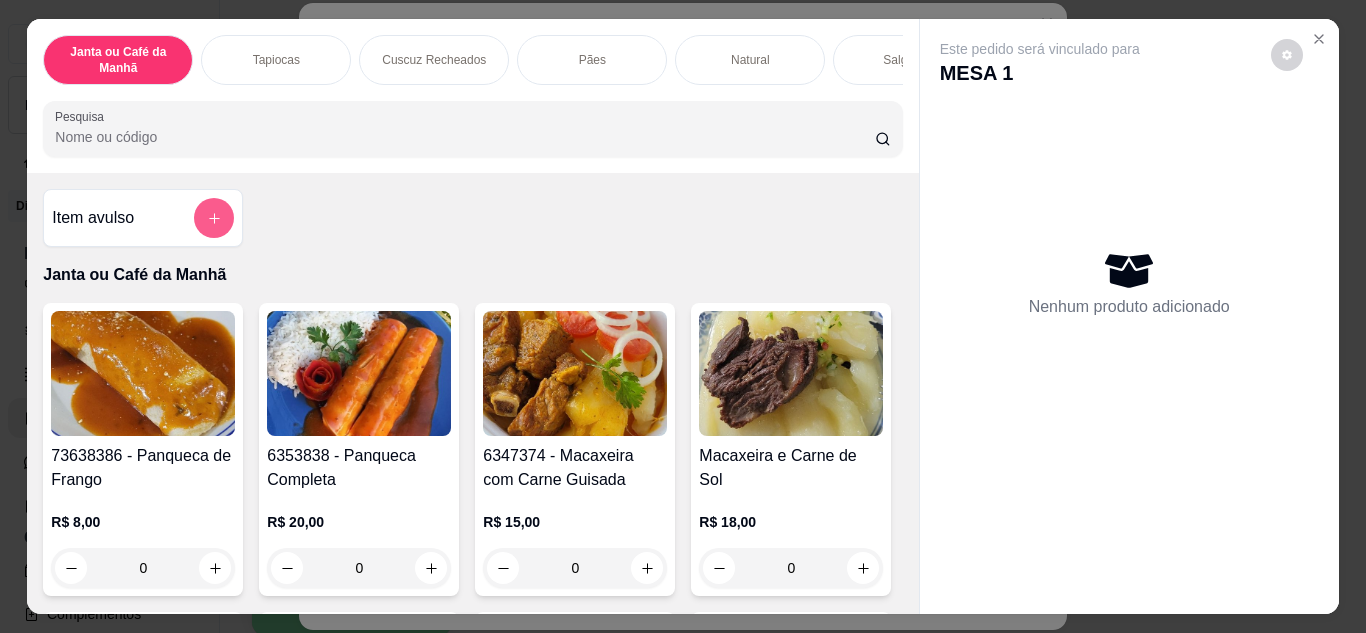 click 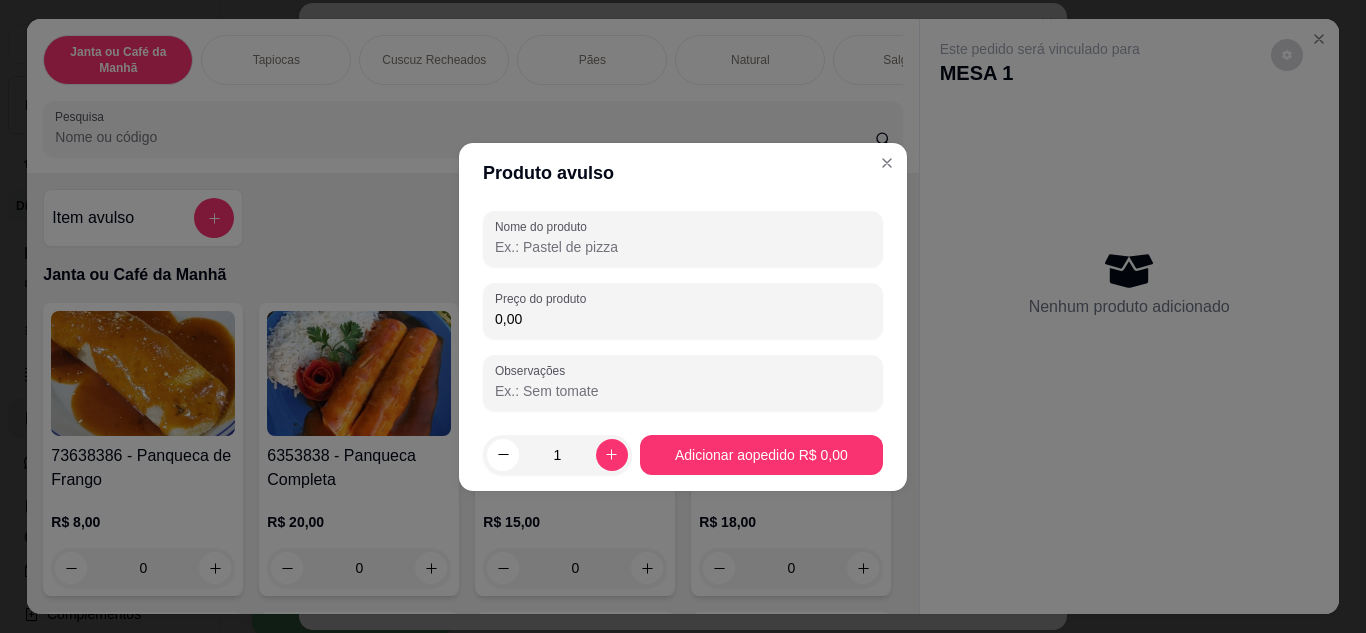 click on "Nome do produto" at bounding box center (683, 247) 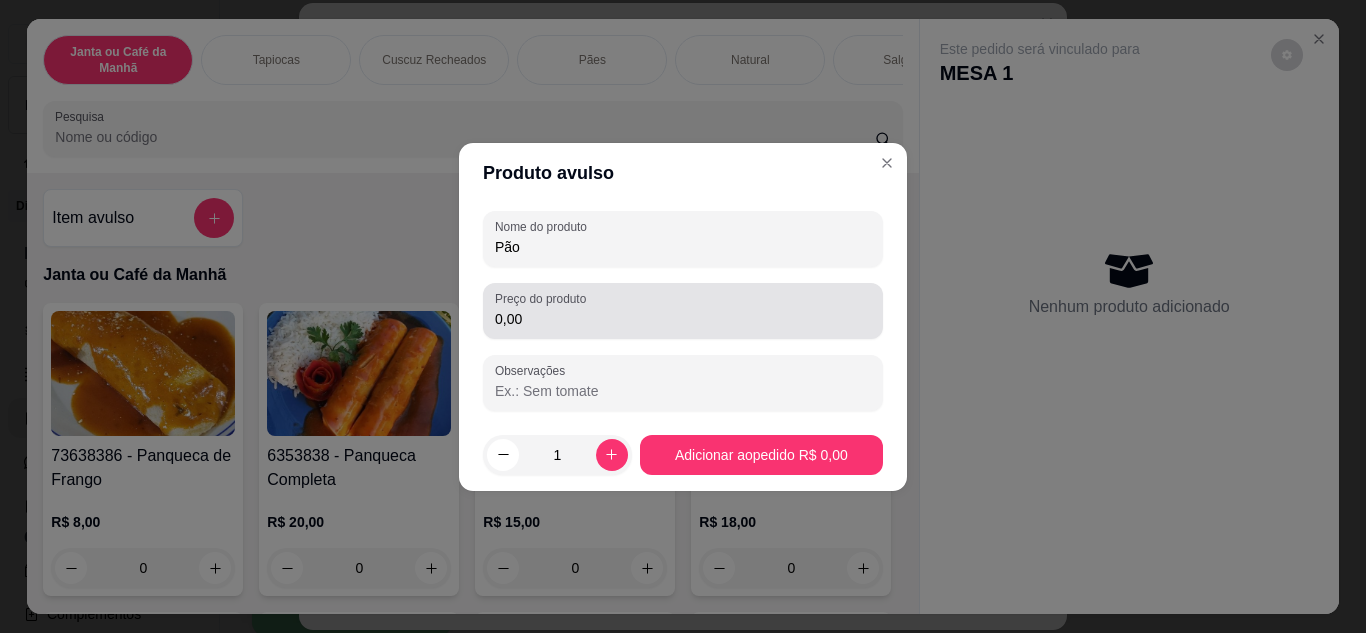 type on "Pão" 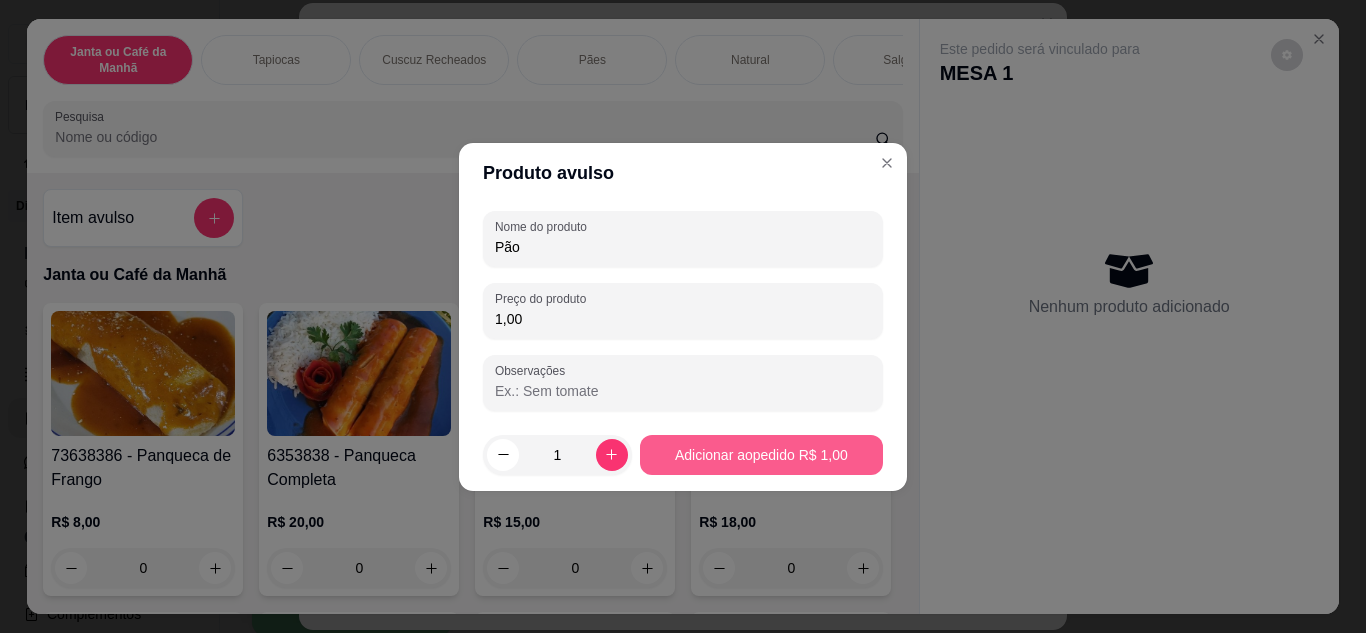 type on "1,00" 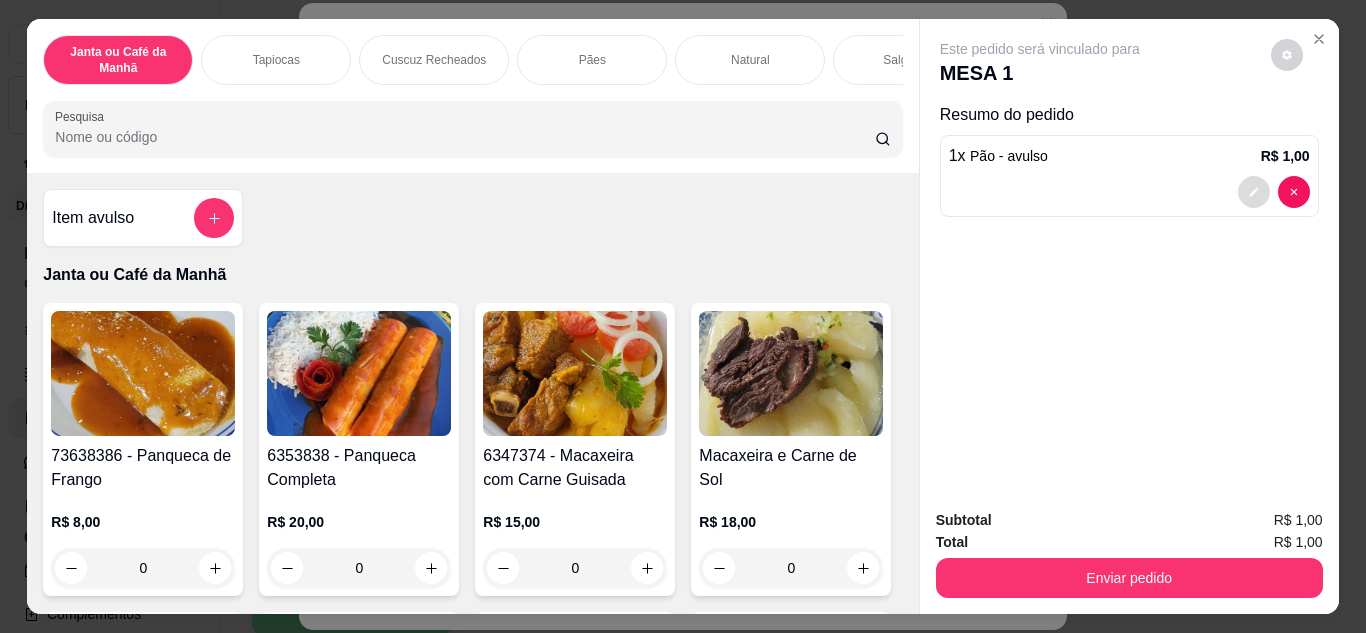 click at bounding box center (1254, 192) 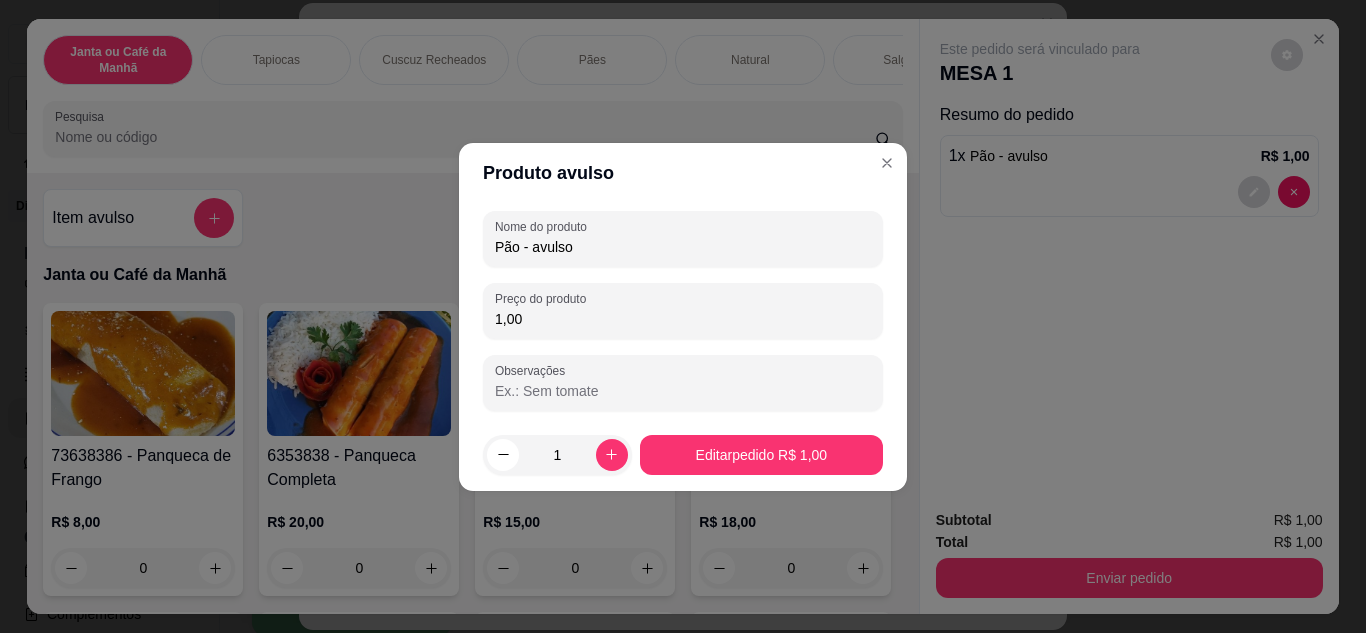 drag, startPoint x: 522, startPoint y: 248, endPoint x: 823, endPoint y: 278, distance: 302.49133 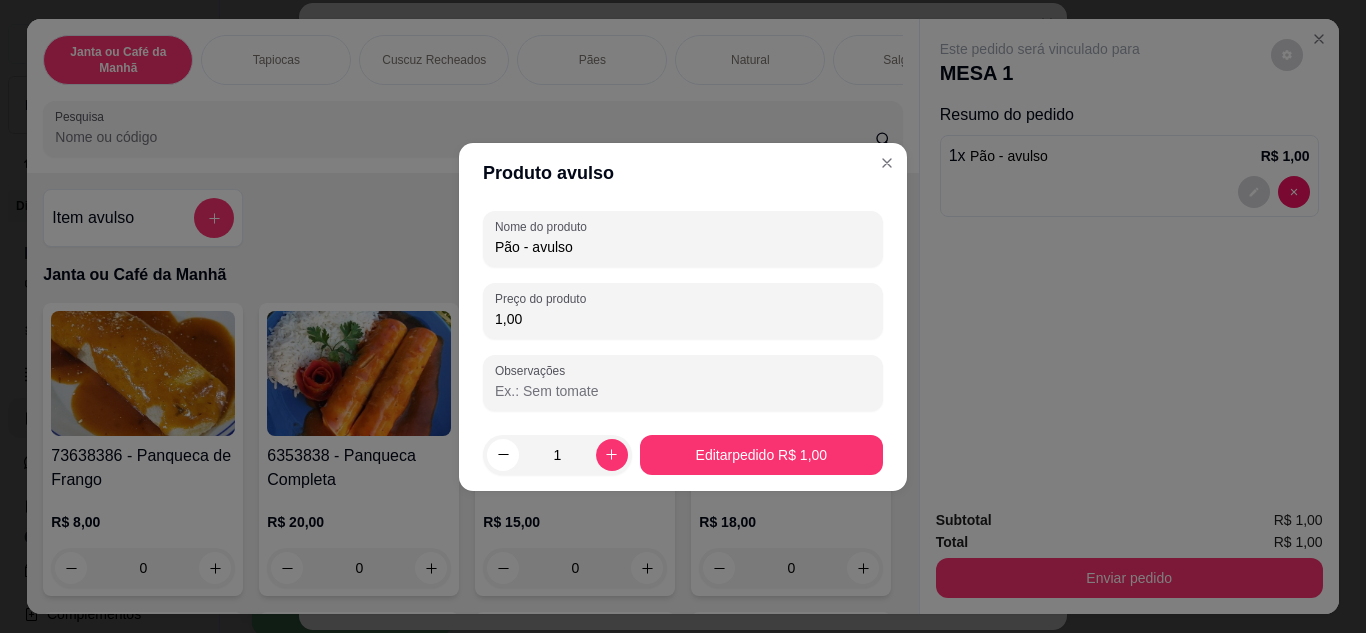 click on "Nome do produto Pão - avulso Preço do produto 1,00 Observações" at bounding box center (683, 311) 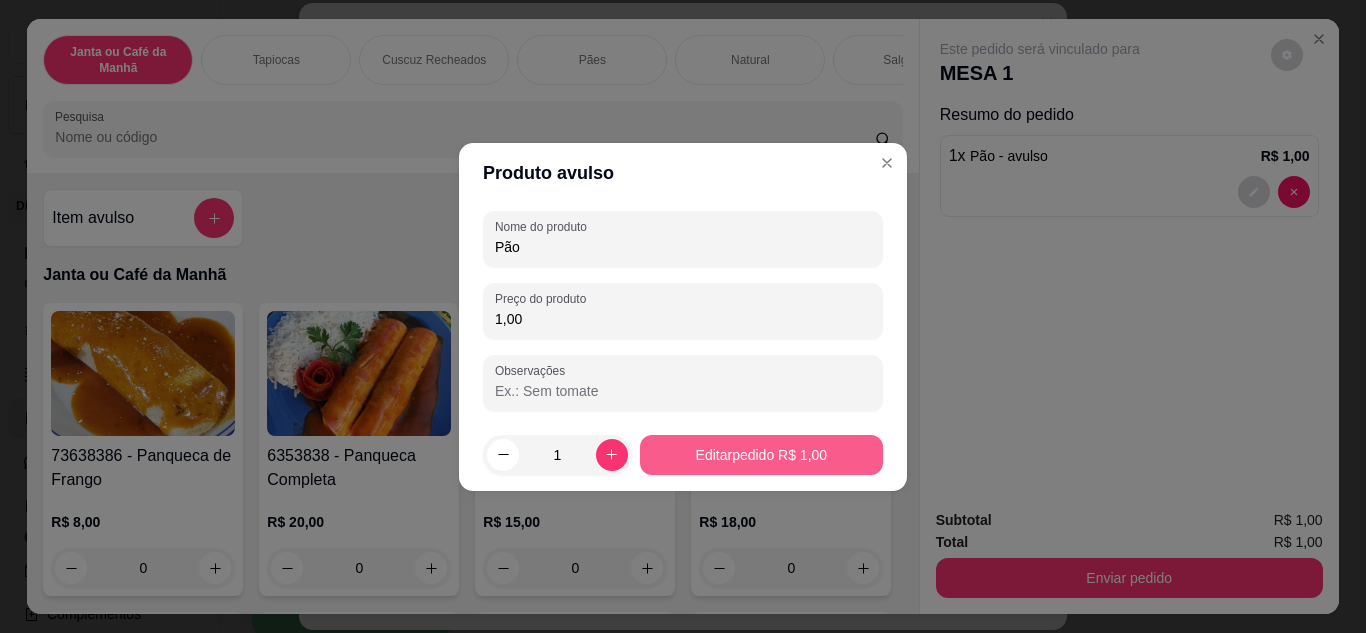 type on "Pão" 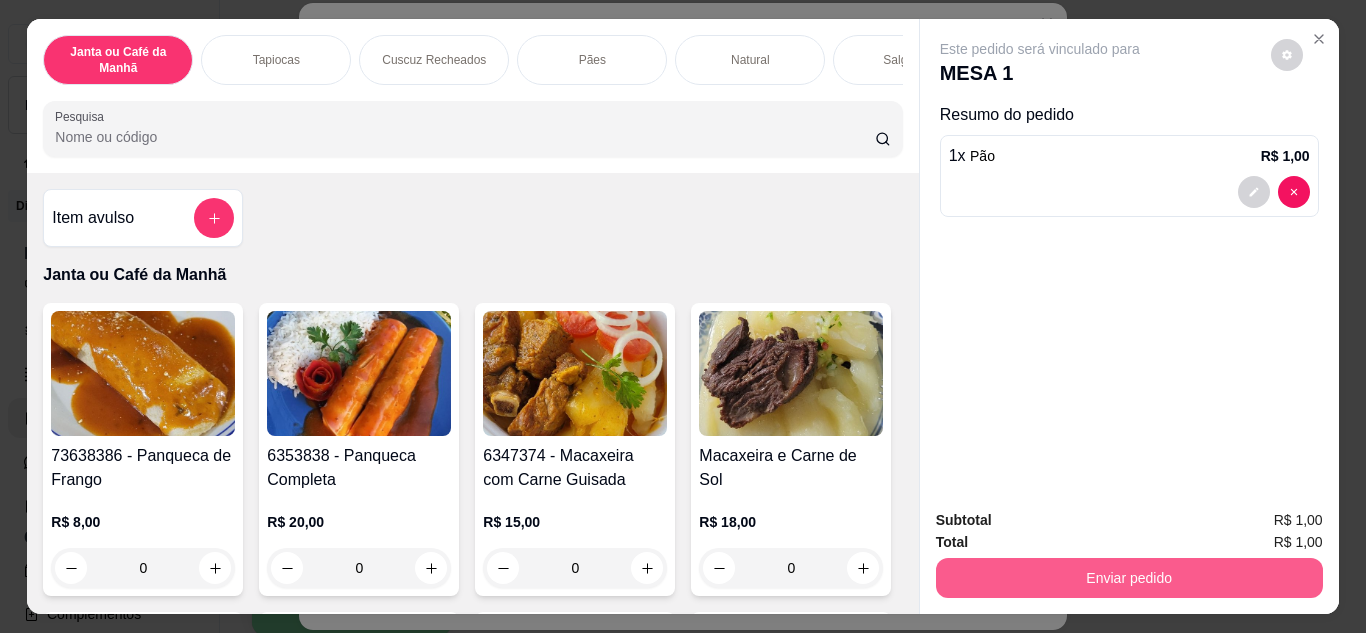 click on "Enviar pedido" at bounding box center (1129, 578) 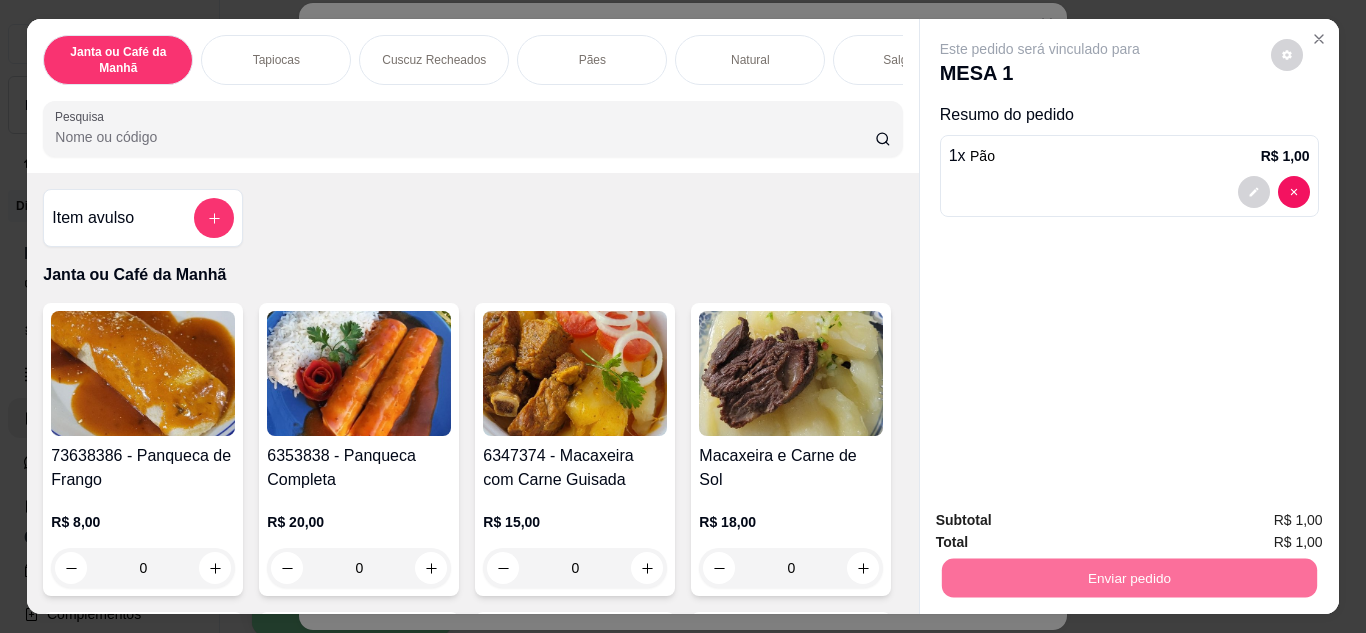 click on "Não registrar e enviar pedido" at bounding box center [1063, 522] 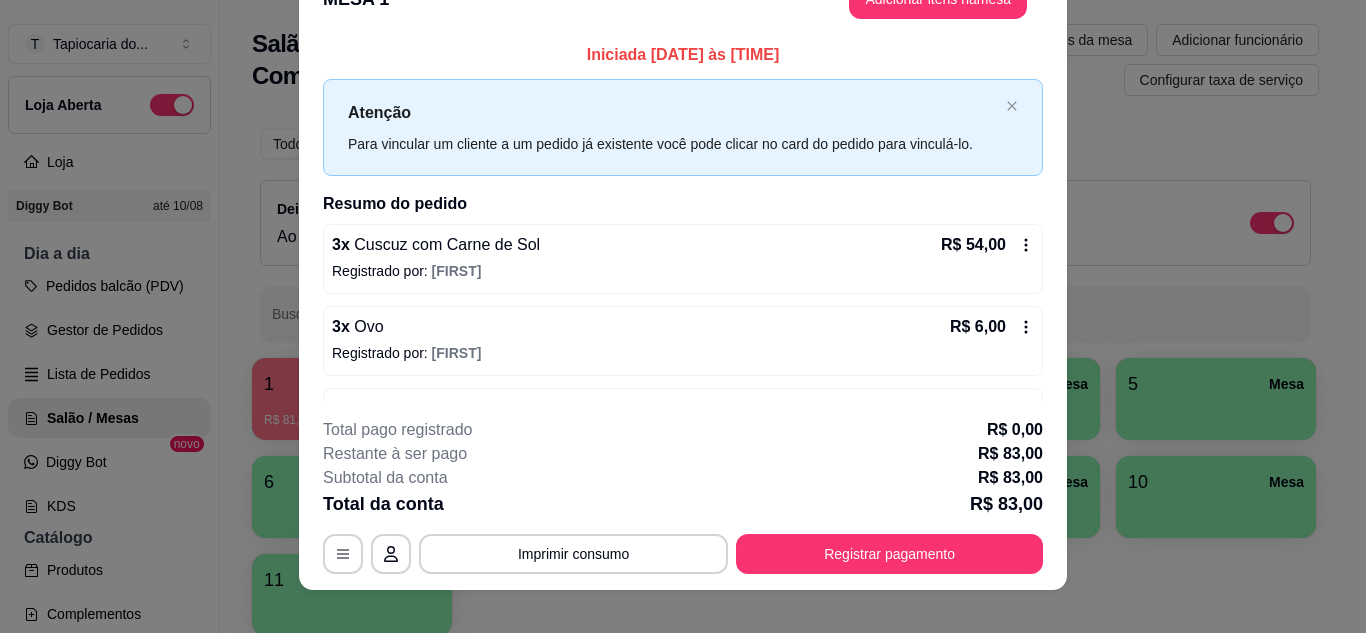 scroll, scrollTop: 61, scrollLeft: 0, axis: vertical 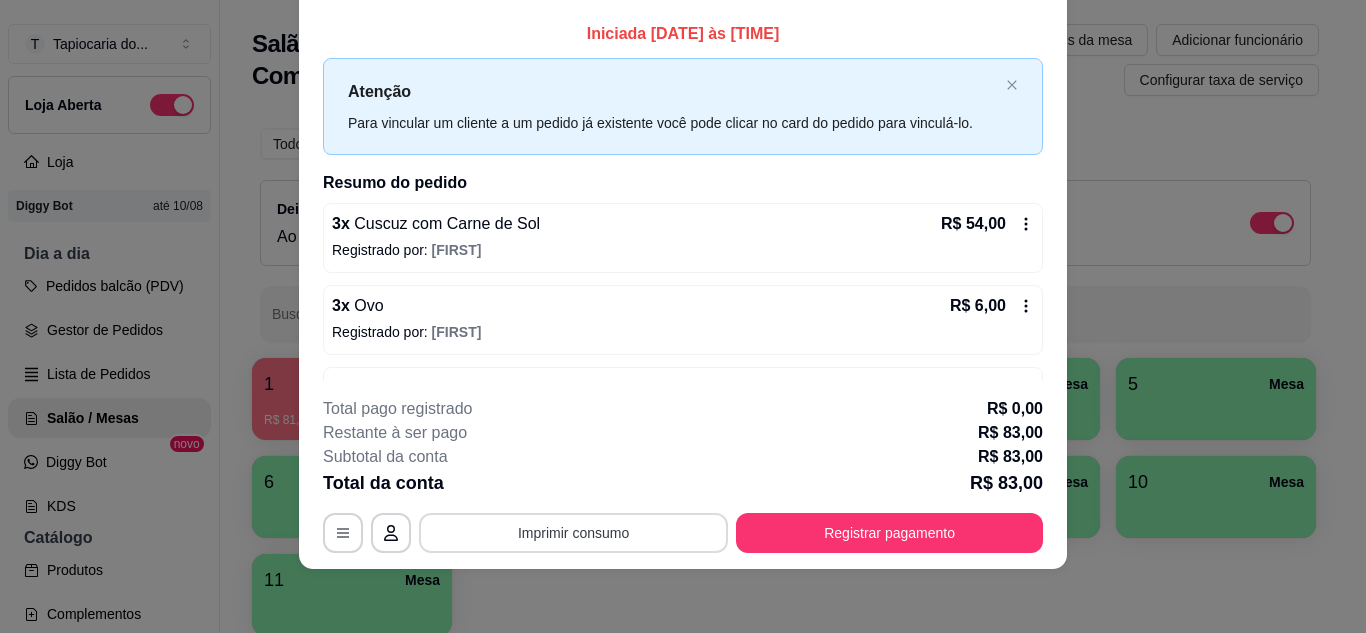 click on "Imprimir consumo" at bounding box center [573, 533] 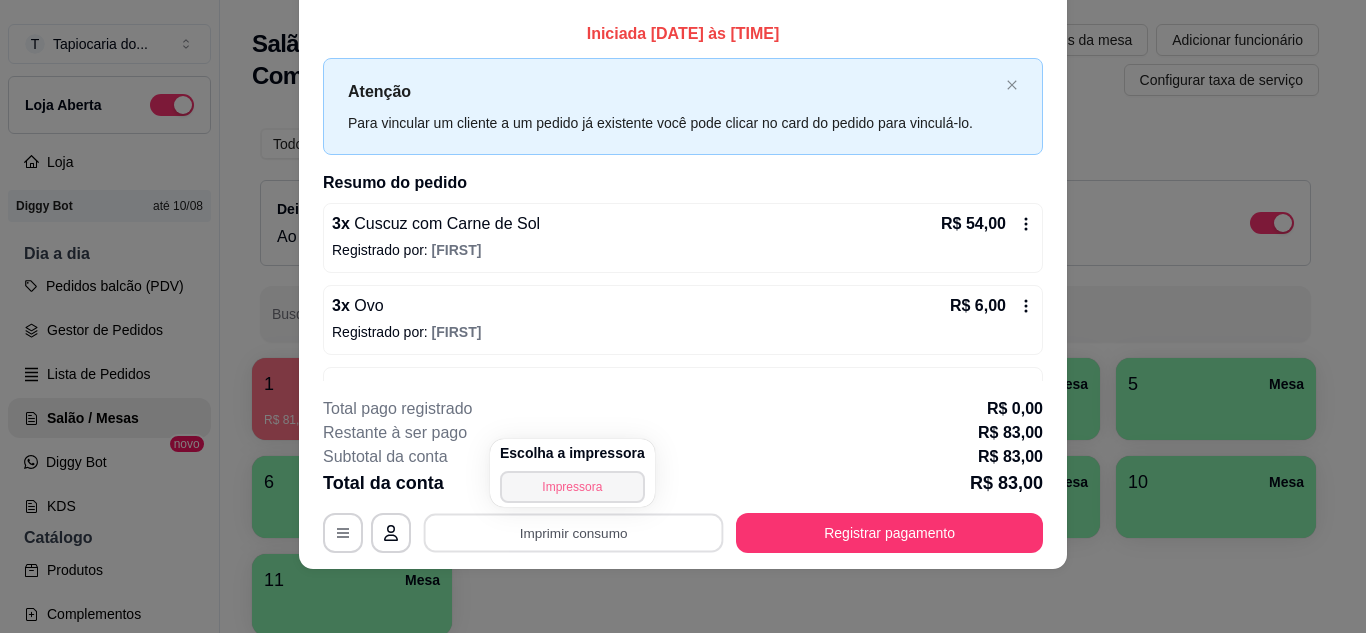 click on "Impressora" at bounding box center (572, 487) 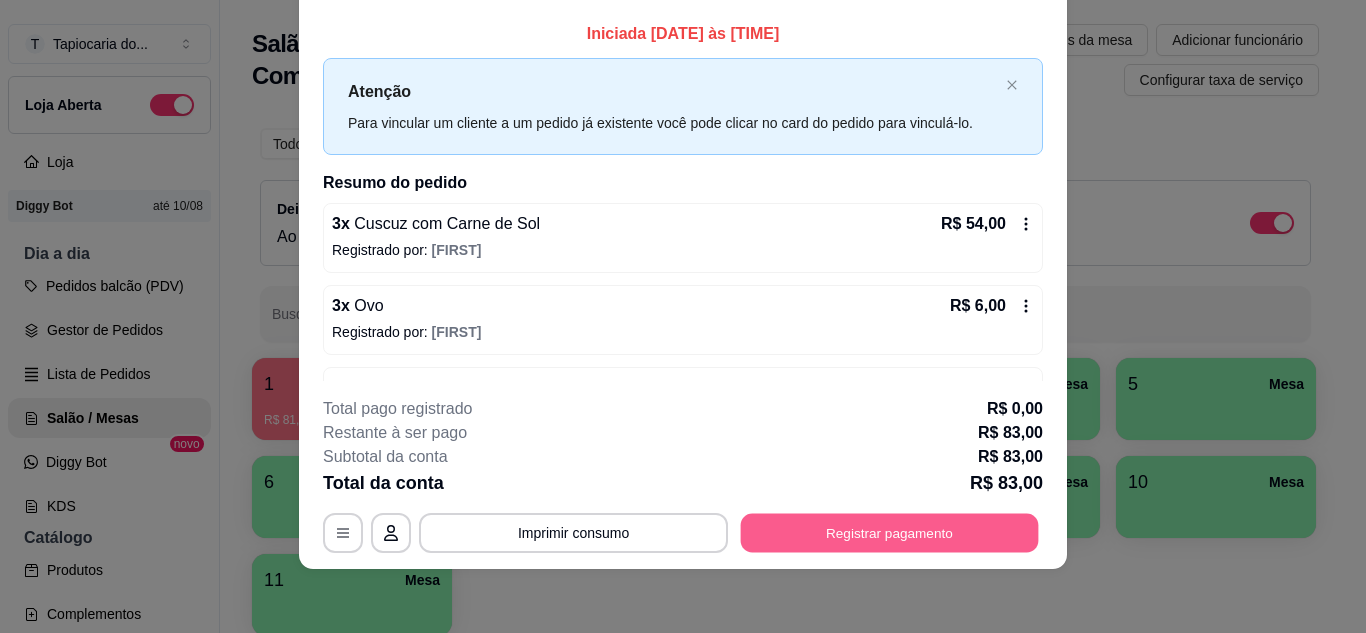click on "Registrar pagamento" at bounding box center (890, 532) 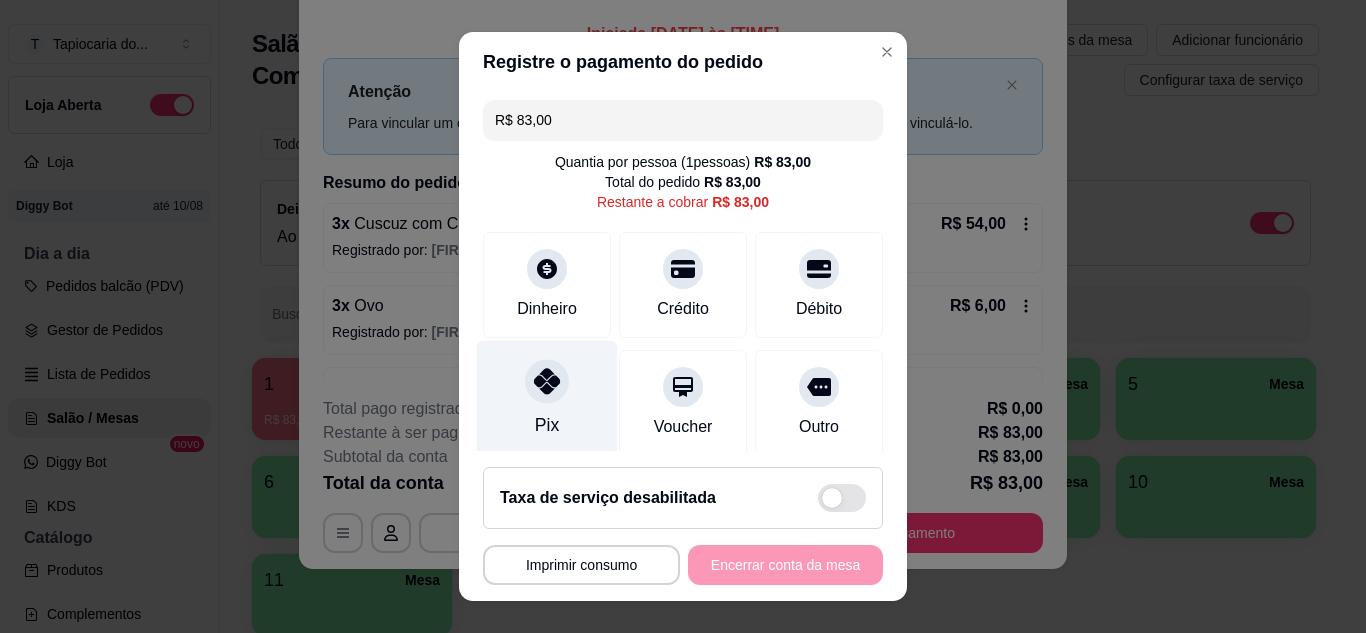click on "Pix" at bounding box center [547, 398] 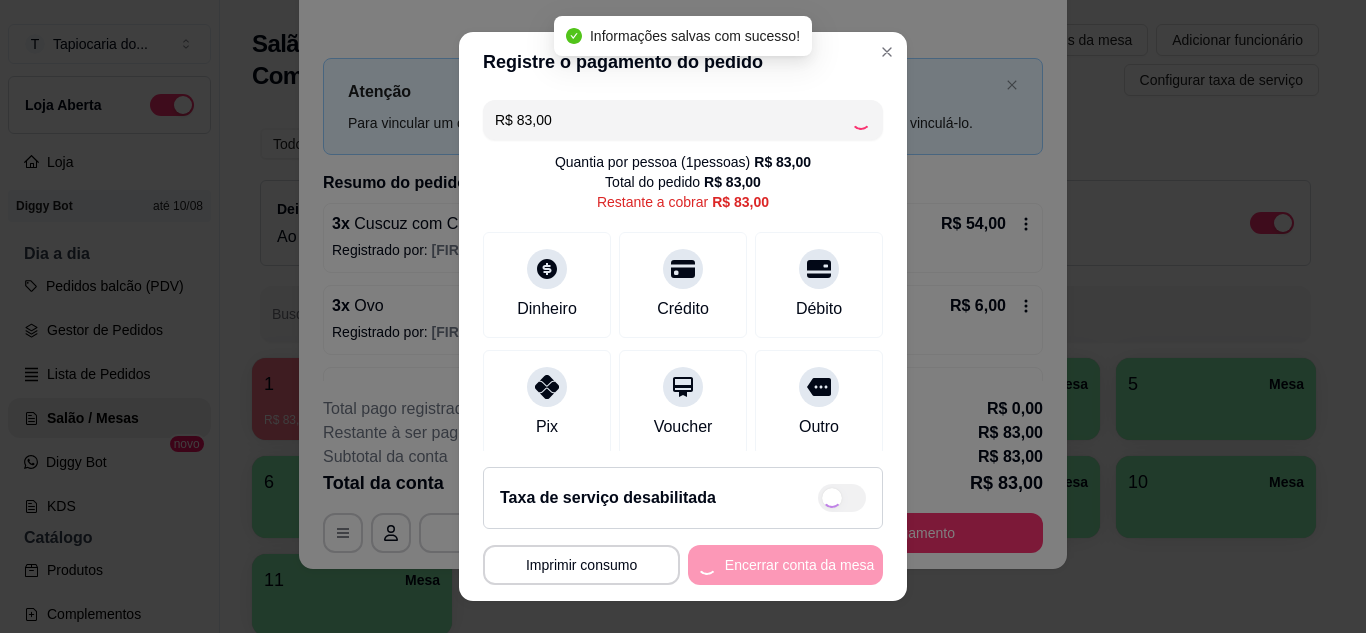 type on "R$ 0,00" 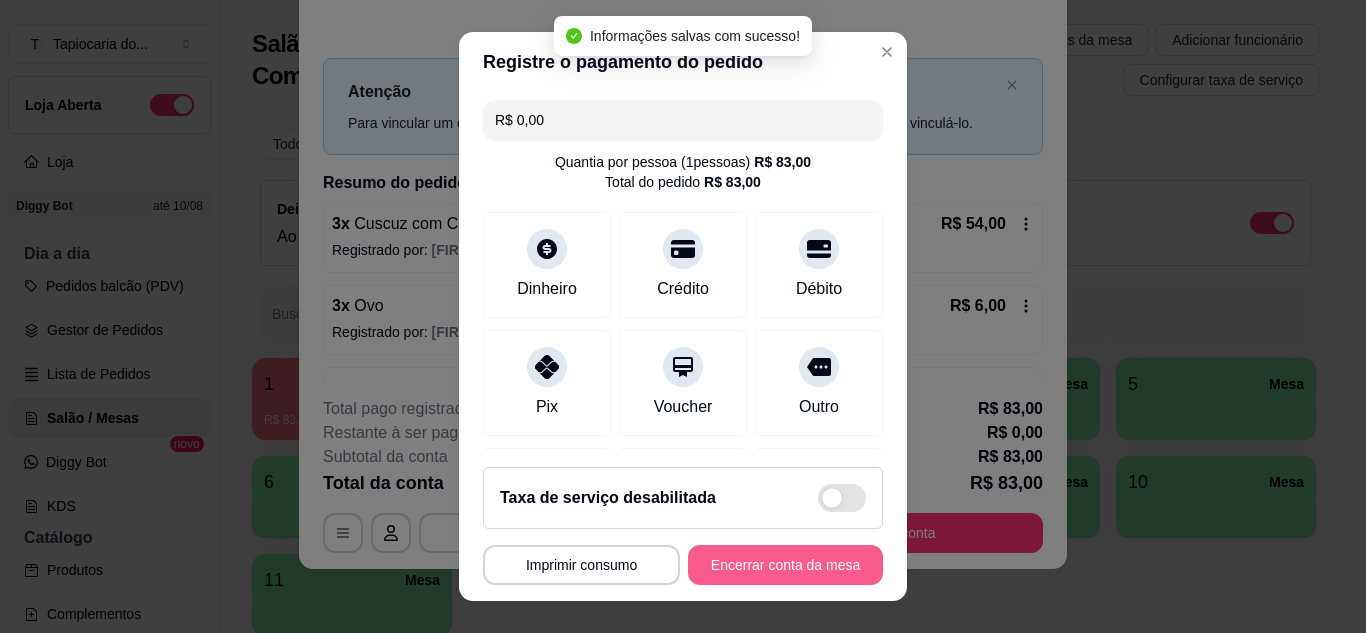 click on "Encerrar conta da mesa" at bounding box center (785, 565) 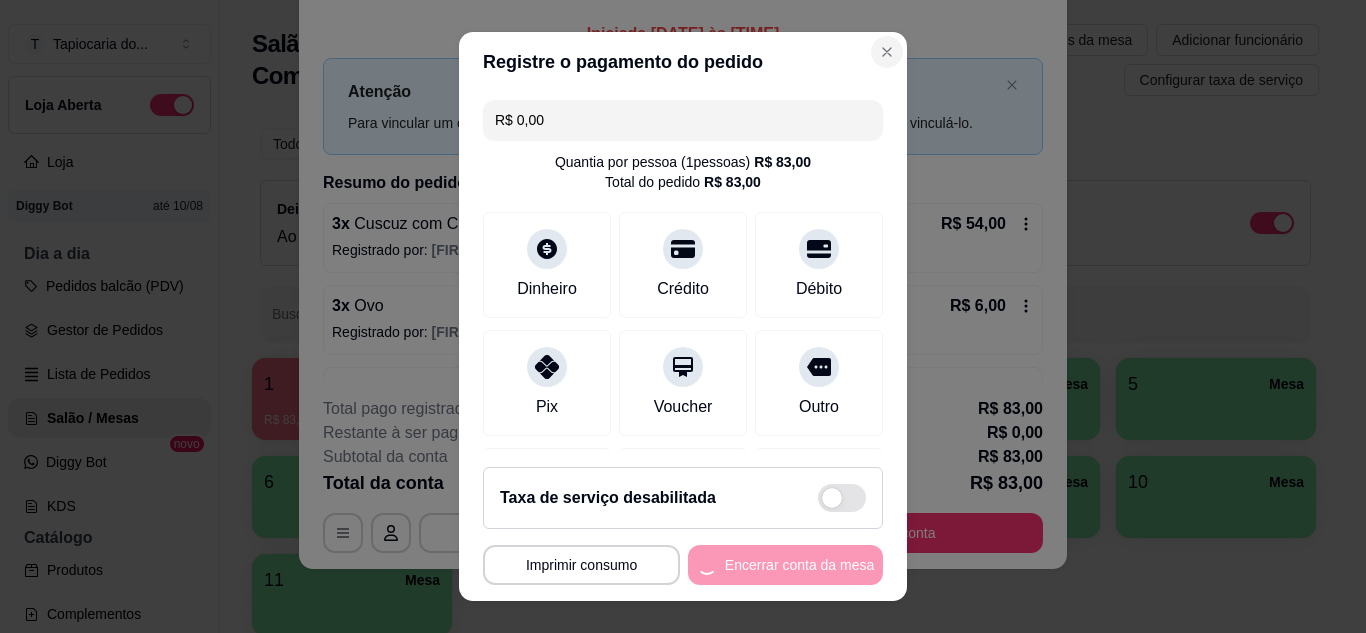 scroll, scrollTop: 0, scrollLeft: 0, axis: both 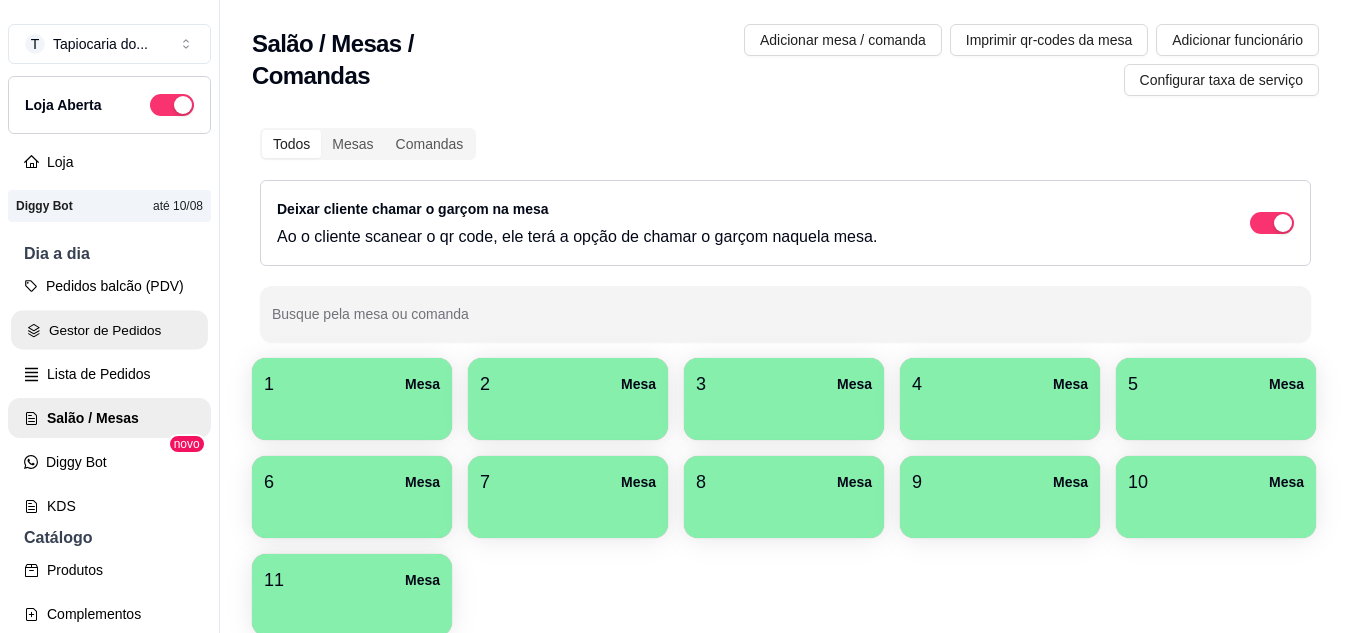 click on "Gestor de Pedidos" at bounding box center [109, 330] 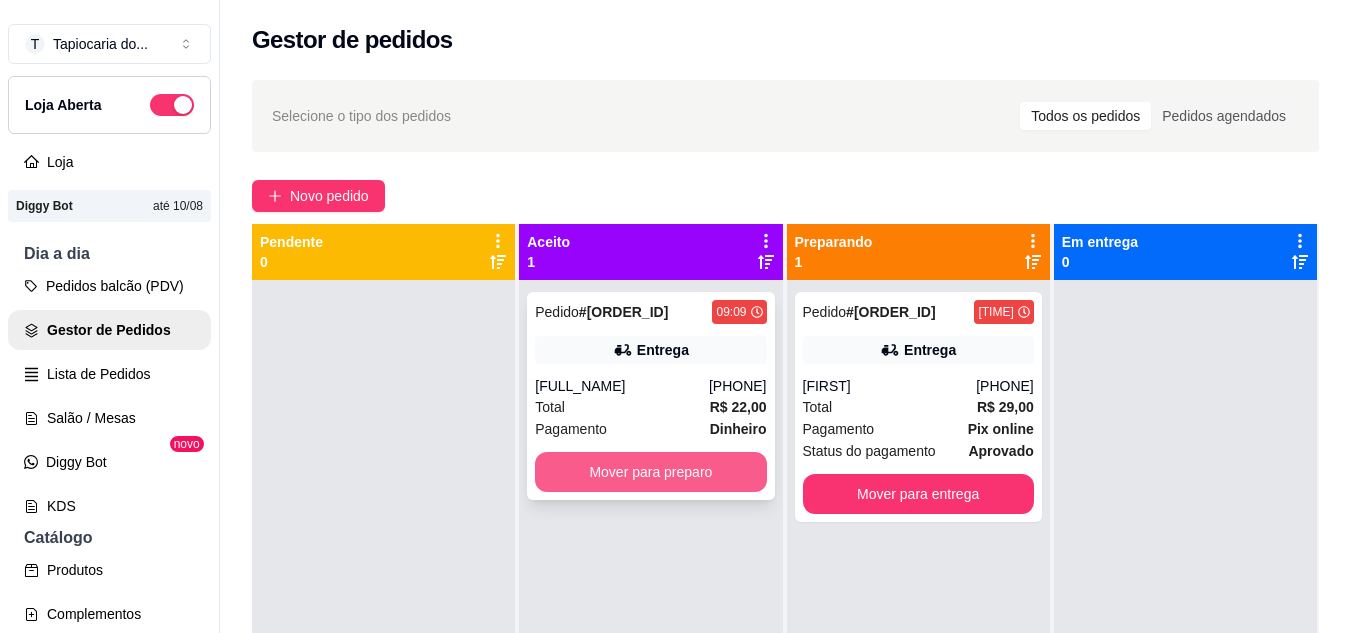 click on "Mover para preparo" at bounding box center (650, 472) 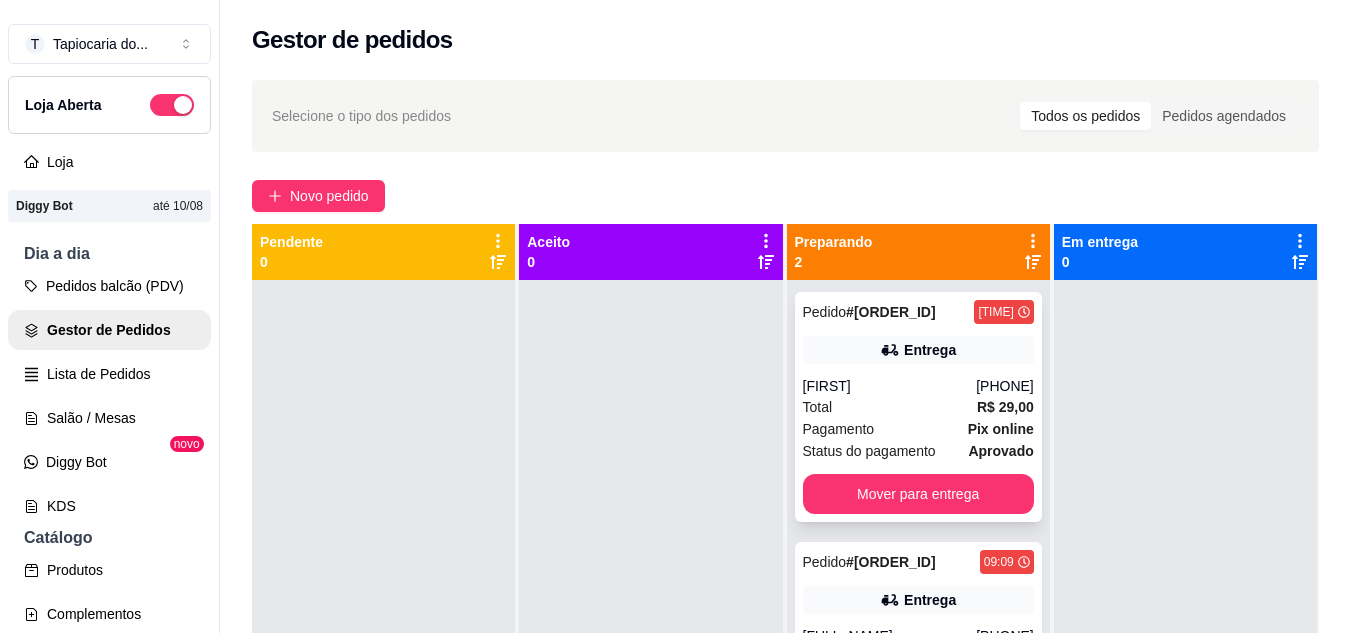 click on "Entrega" at bounding box center (918, 350) 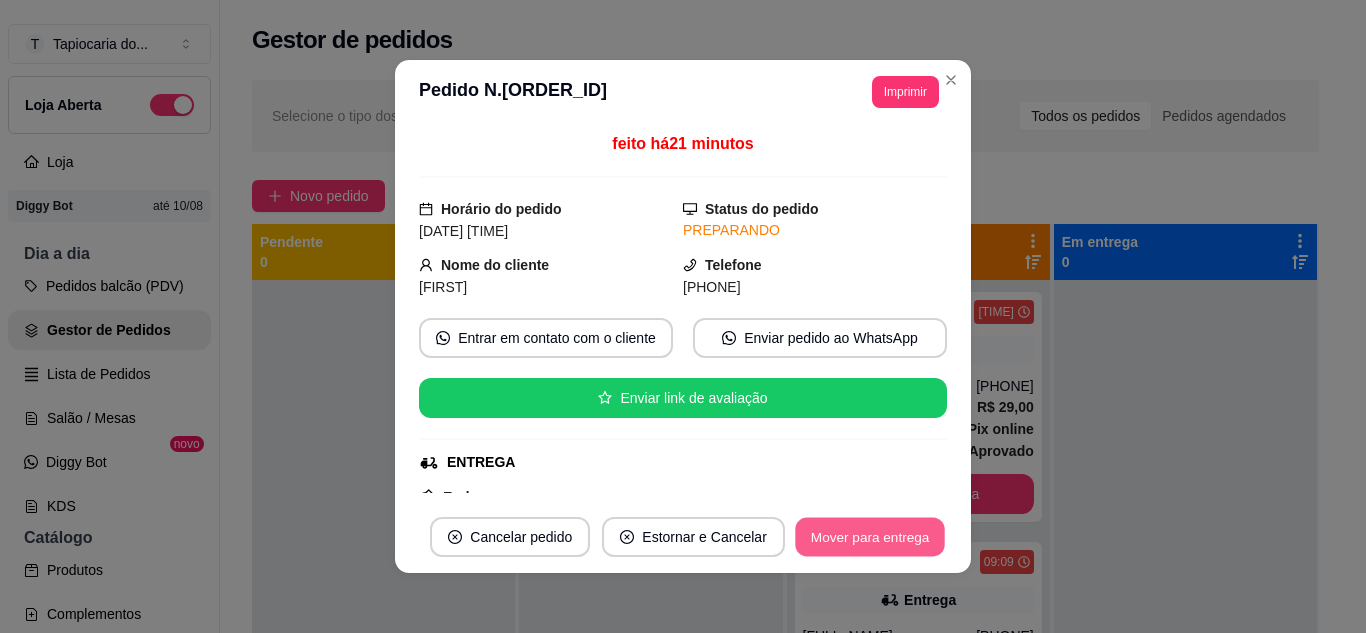 click on "Mover para entrega" at bounding box center (870, 537) 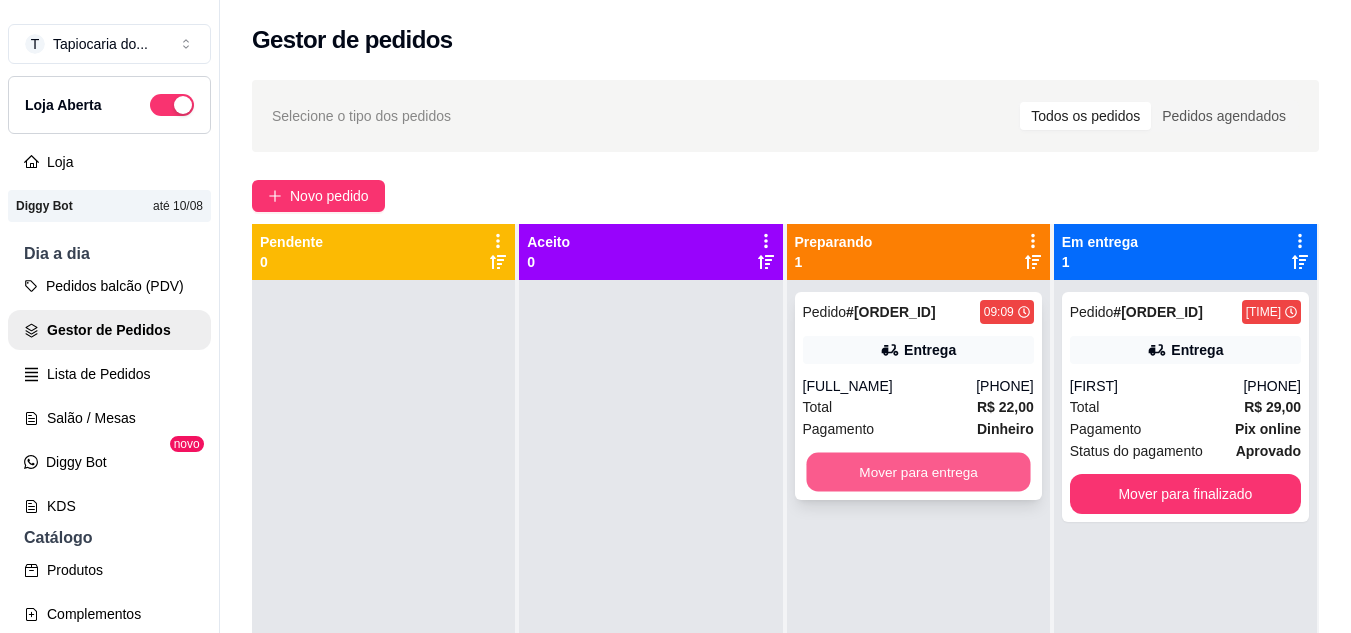 click on "Mover para entrega" at bounding box center (918, 472) 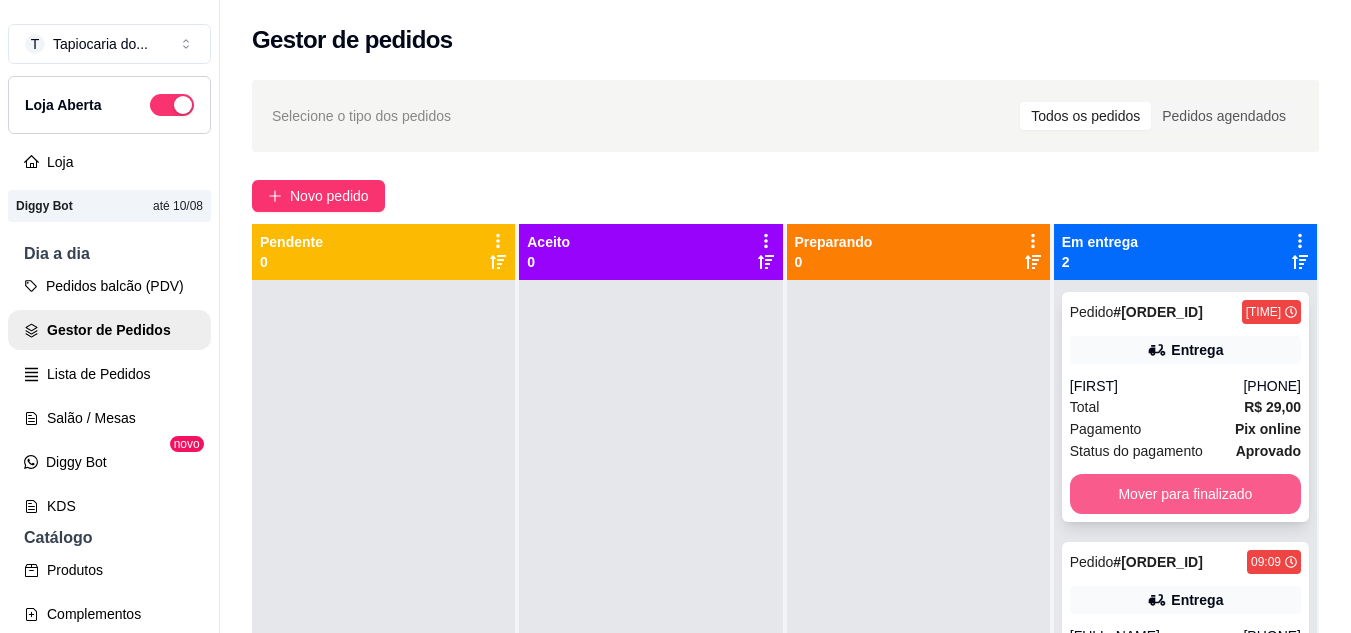 click on "Mover para finalizado" at bounding box center (1185, 494) 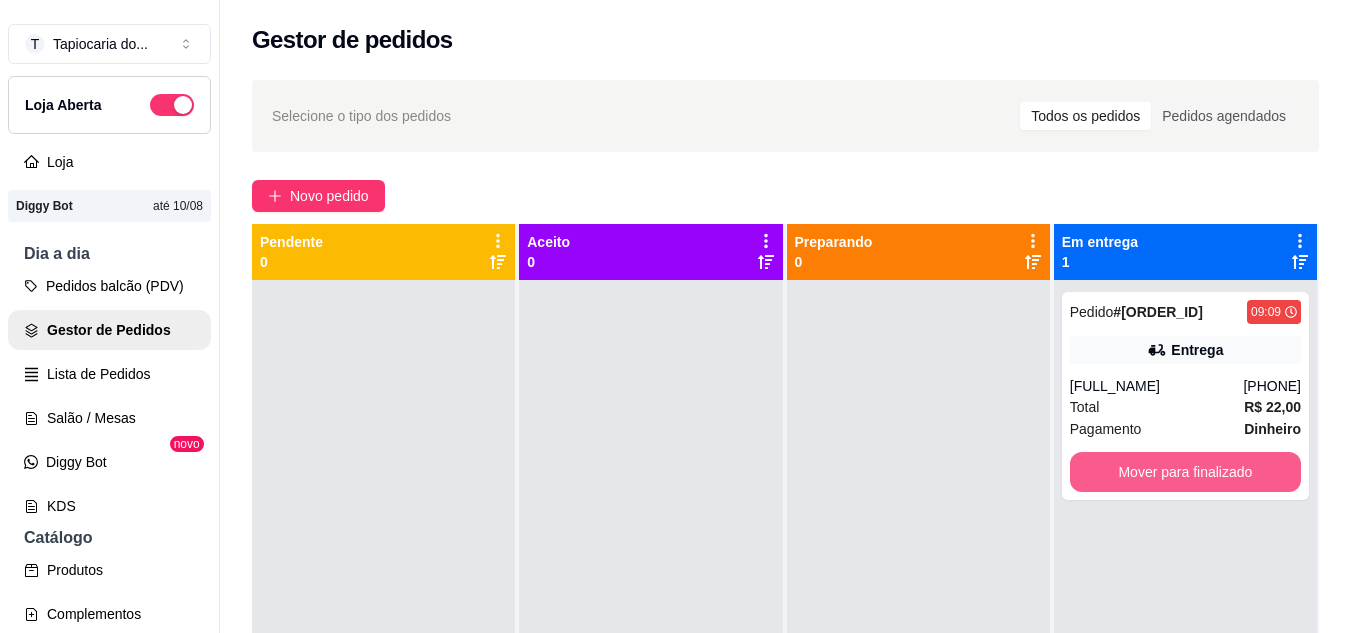 click on "Mover para finalizado" at bounding box center [1185, 472] 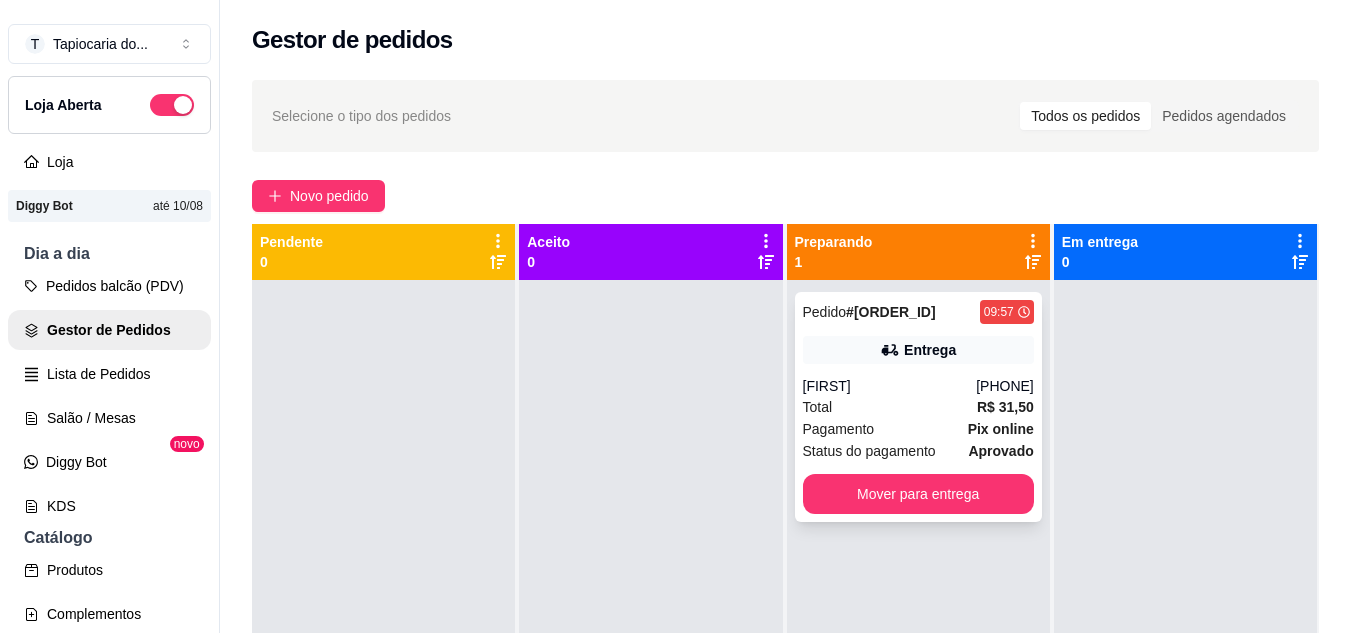 click on "Total R$ 31,50" at bounding box center [918, 407] 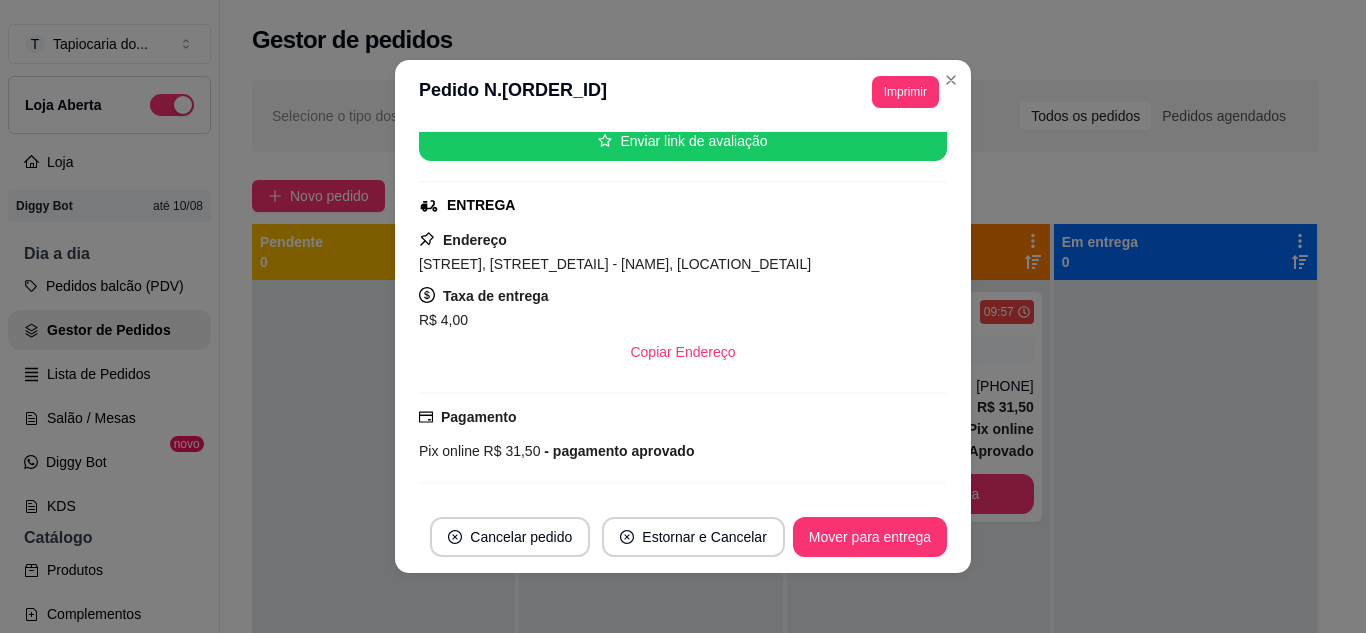 scroll, scrollTop: 540, scrollLeft: 0, axis: vertical 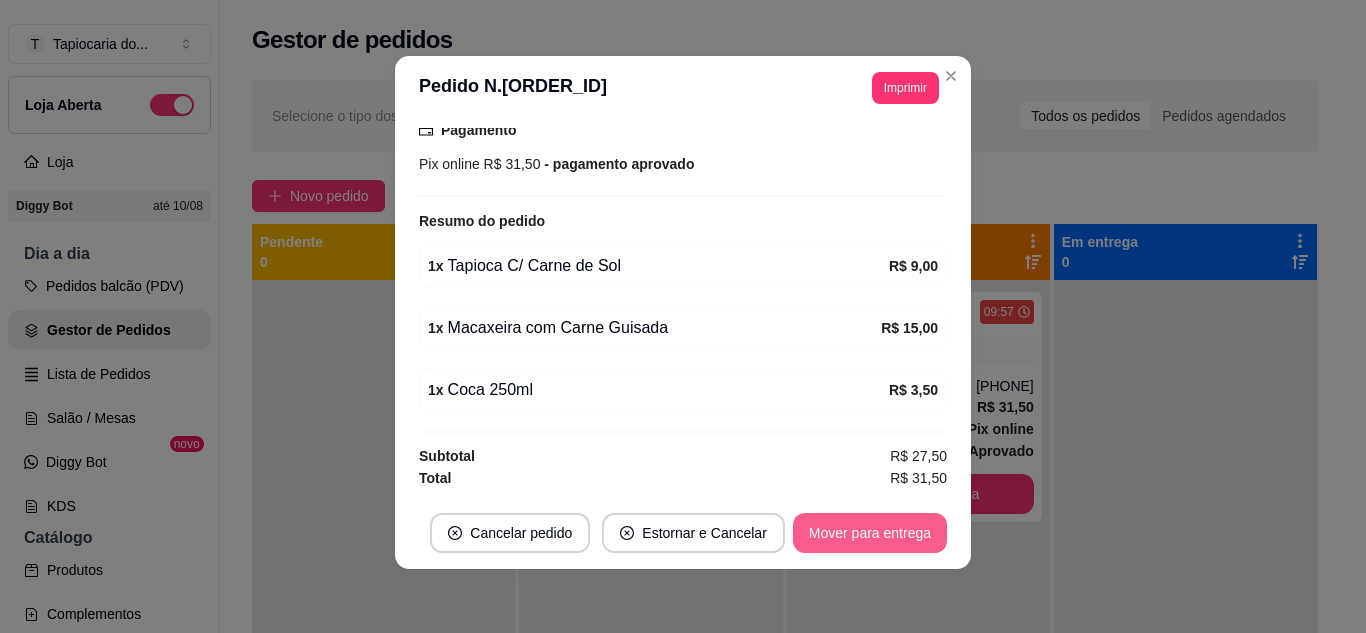 click on "Mover para entrega" at bounding box center [870, 533] 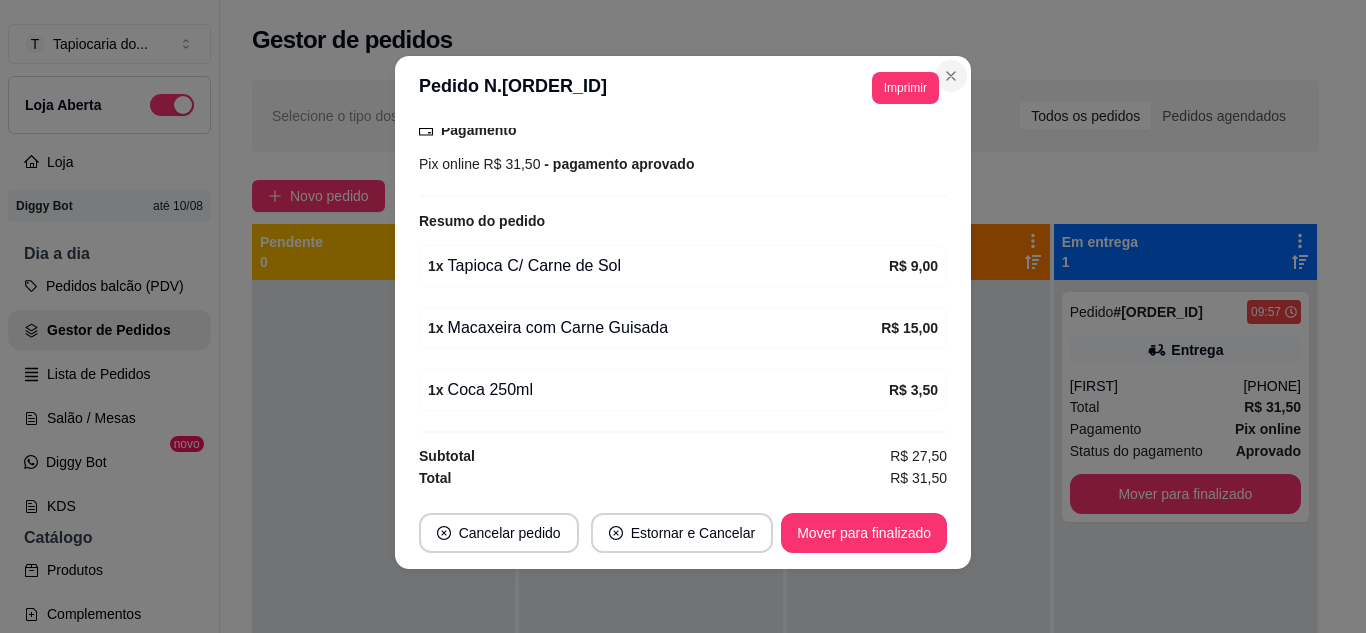 click on "**********" at bounding box center [683, 312] 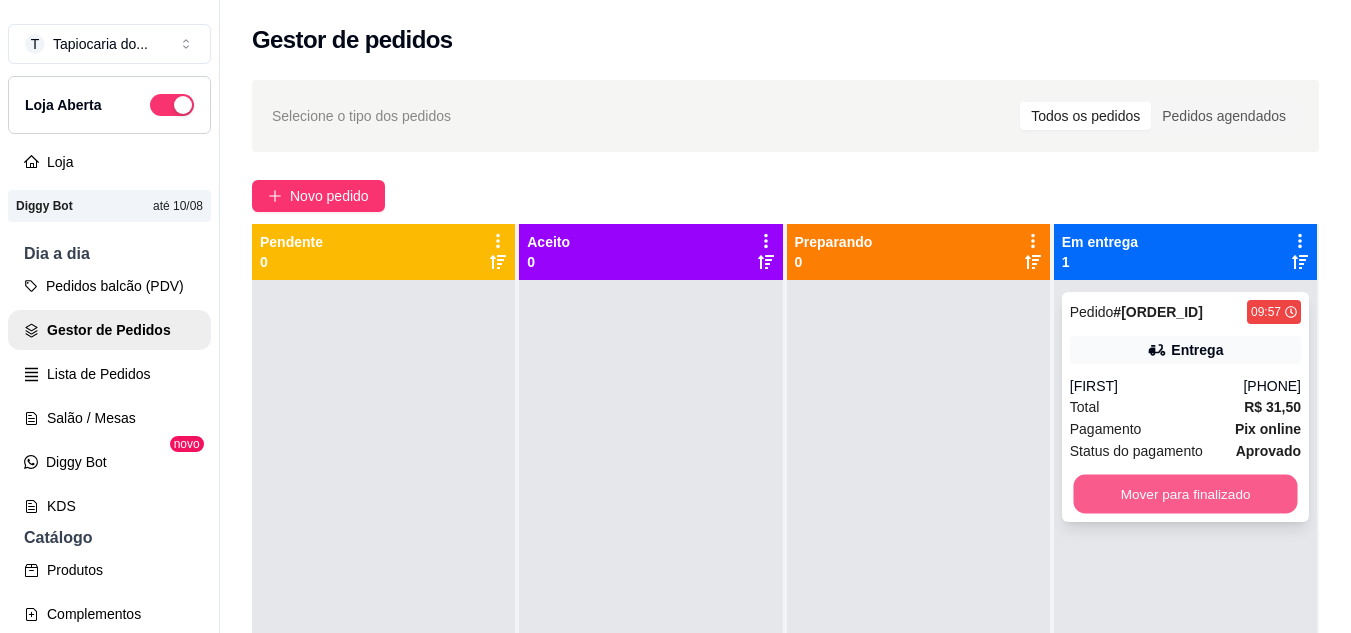 click on "Mover para finalizado" at bounding box center (1185, 494) 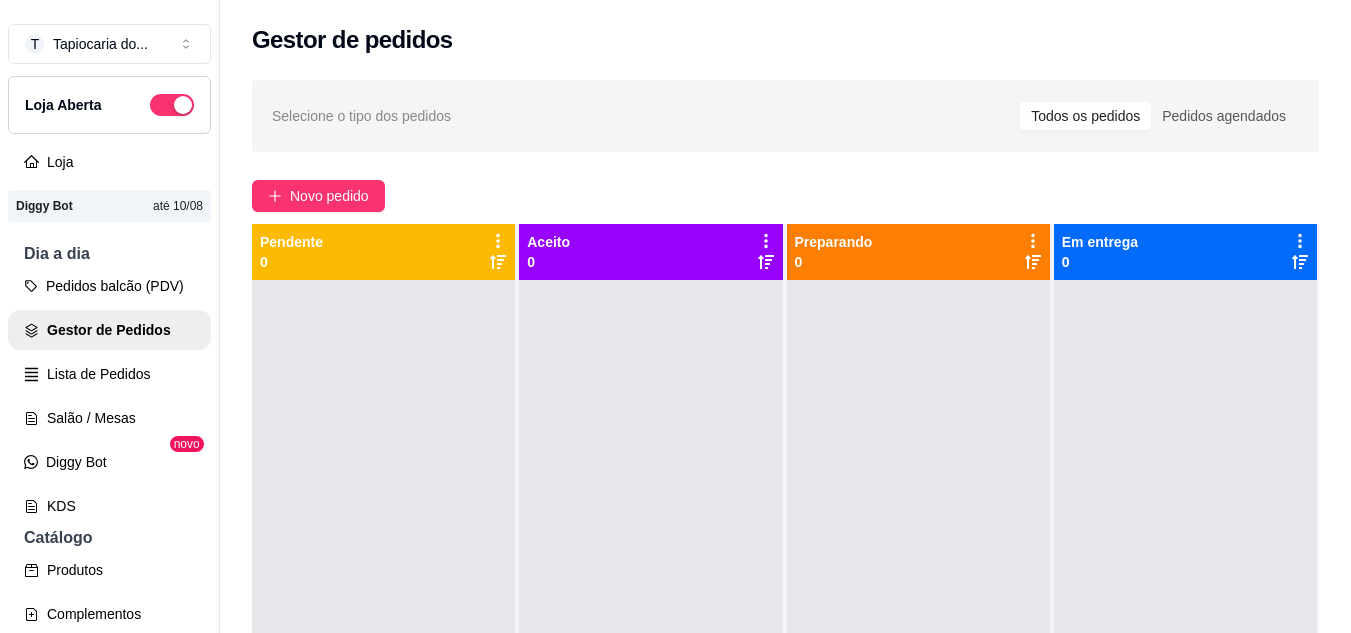 drag, startPoint x: 893, startPoint y: 14, endPoint x: 836, endPoint y: 15, distance: 57.00877 